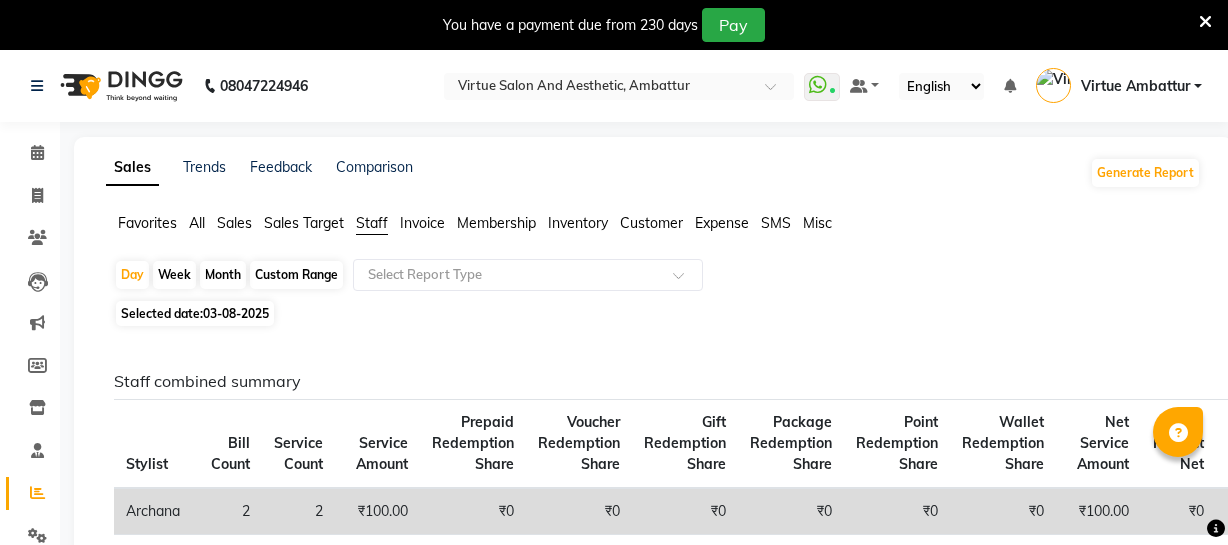 scroll, scrollTop: 272, scrollLeft: 0, axis: vertical 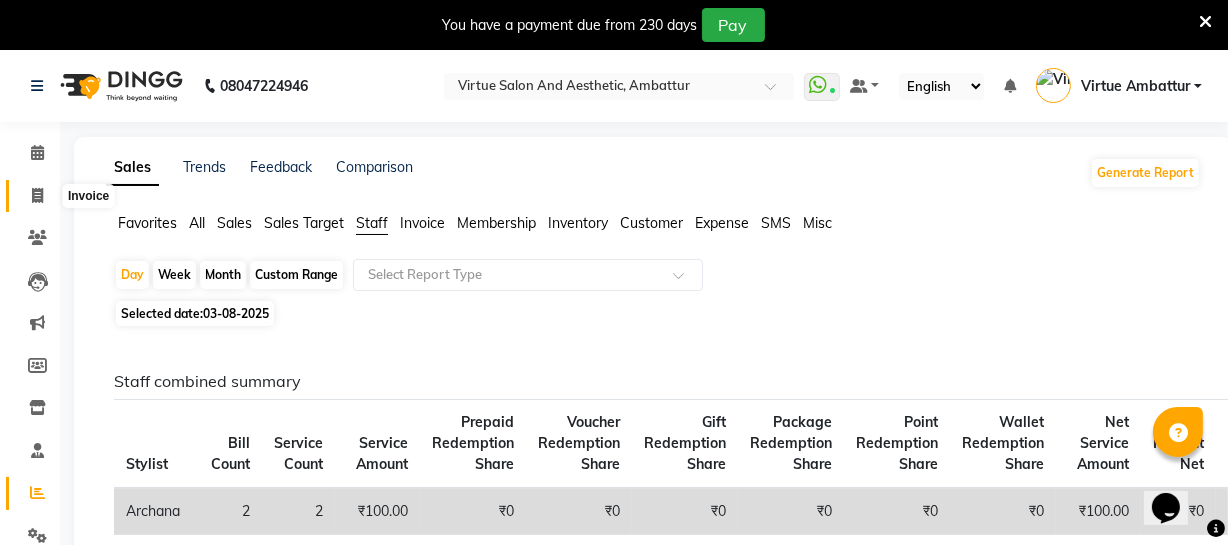 click 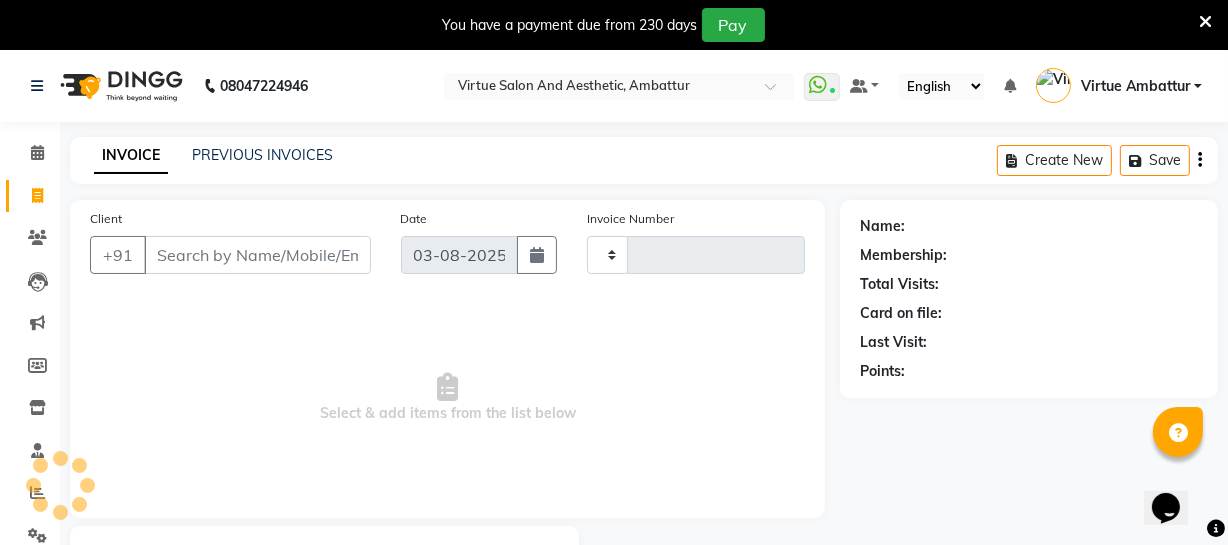 type on "2536" 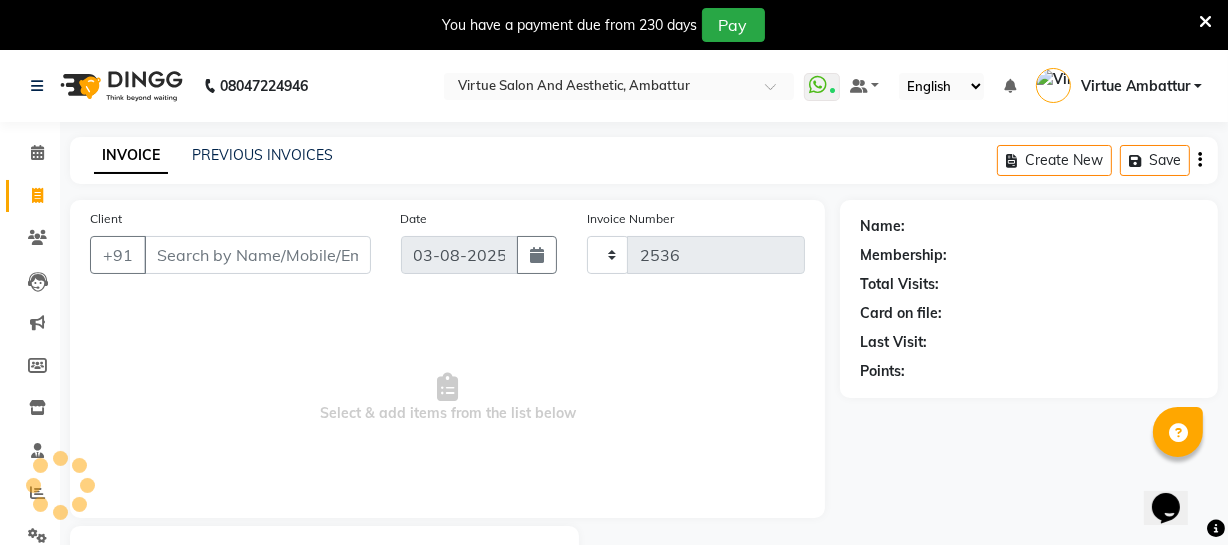 select on "5237" 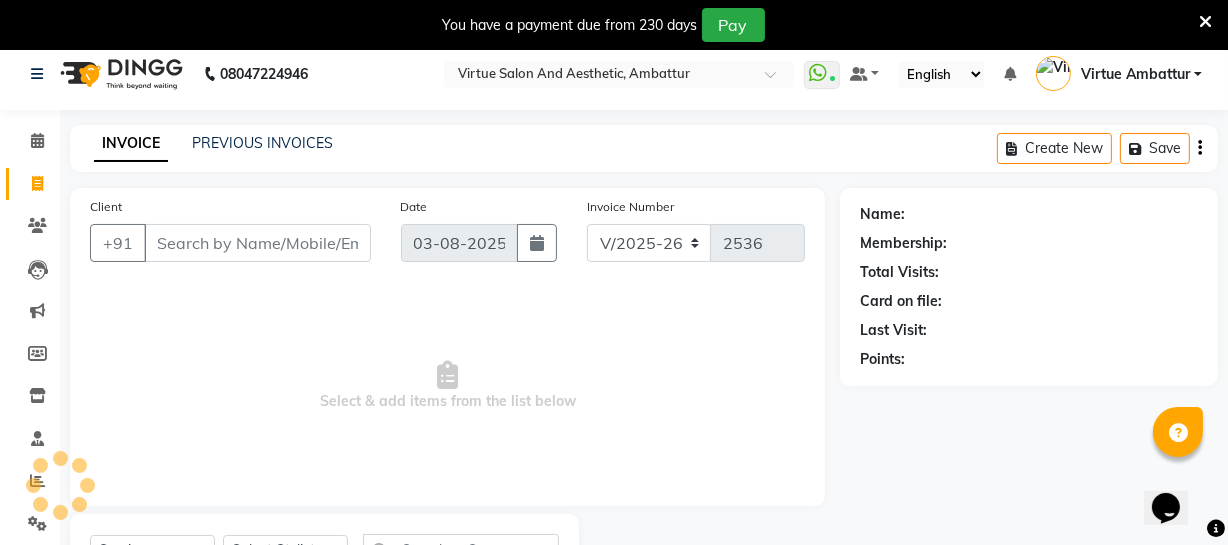 scroll, scrollTop: 0, scrollLeft: 0, axis: both 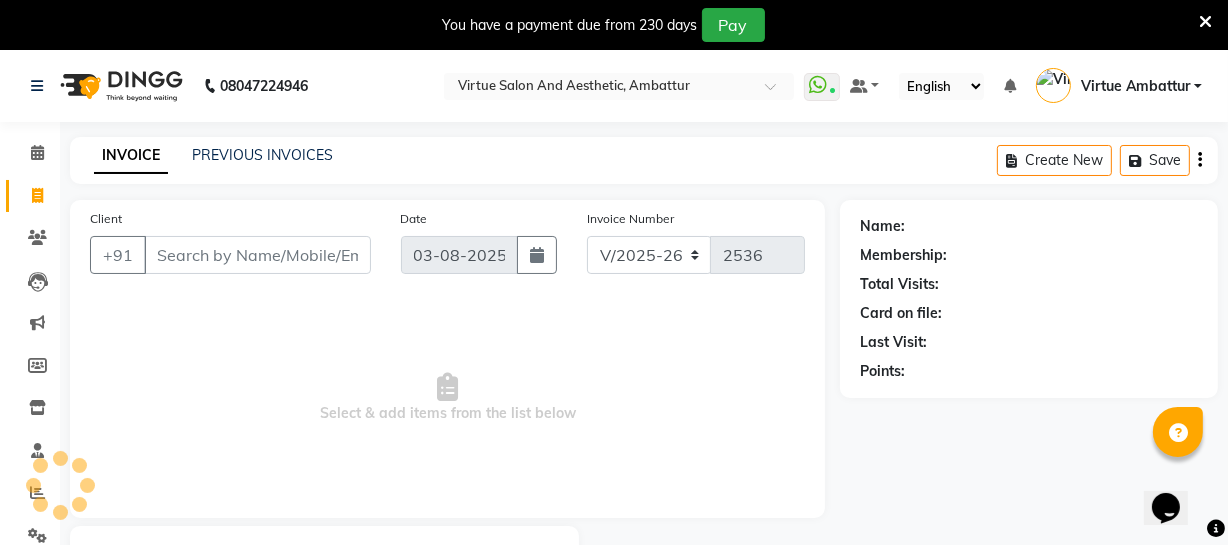 click on "INVOICE" 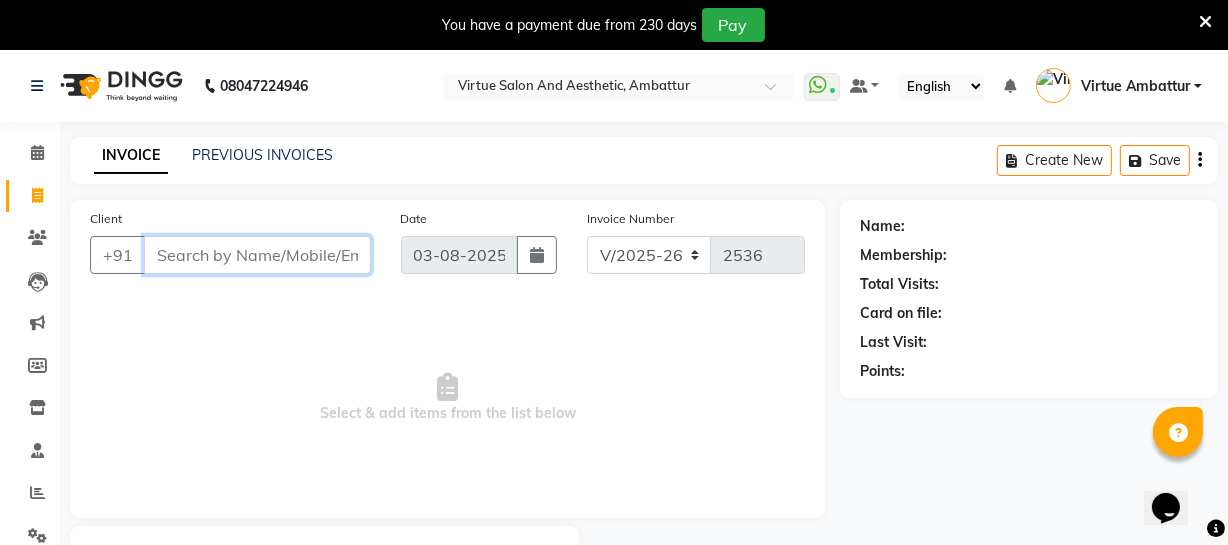 click on "Client" at bounding box center (257, 255) 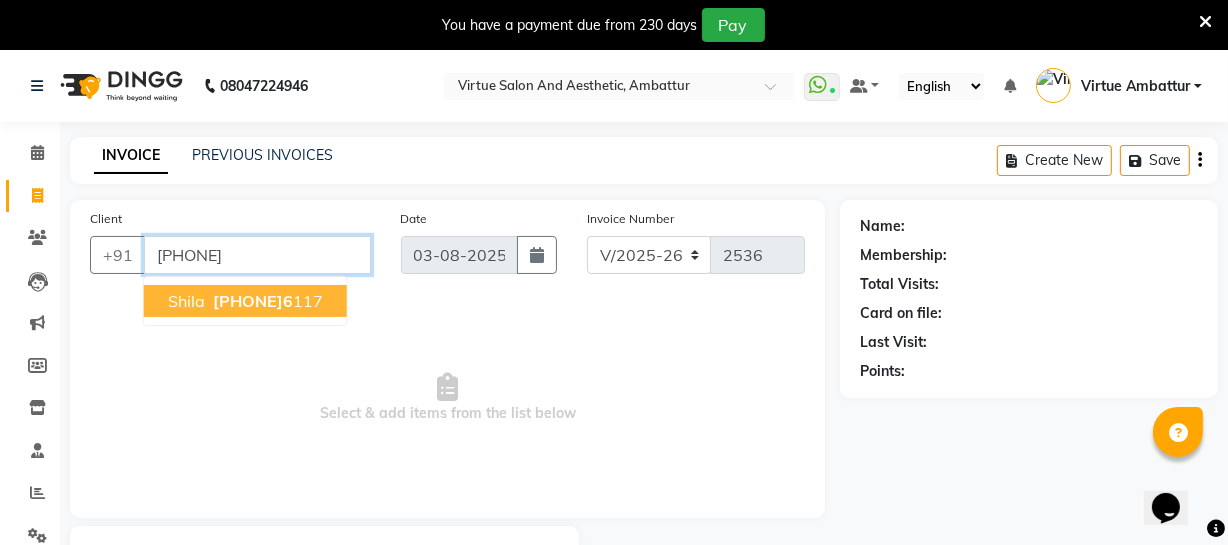 type on "[PHONE]" 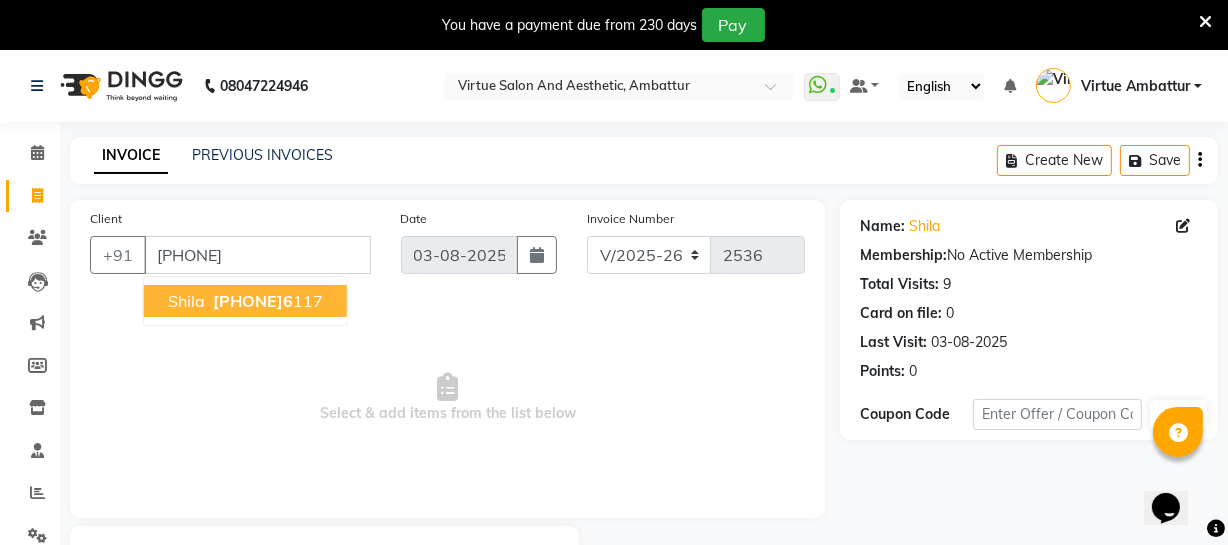 click on "[FIRST]   [PHONE]" at bounding box center (245, 301) 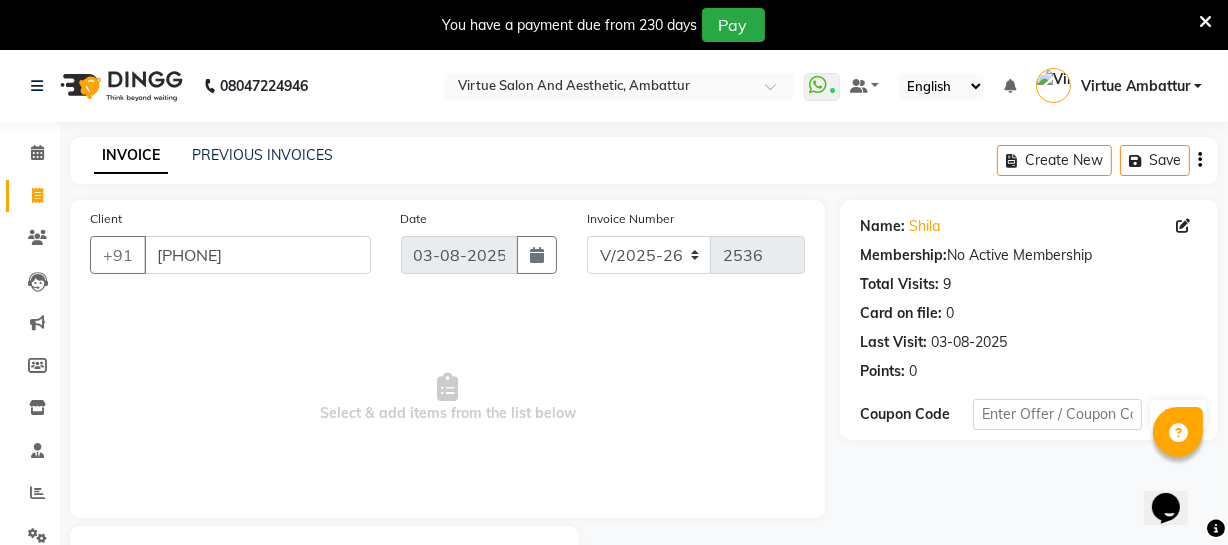 scroll, scrollTop: 107, scrollLeft: 0, axis: vertical 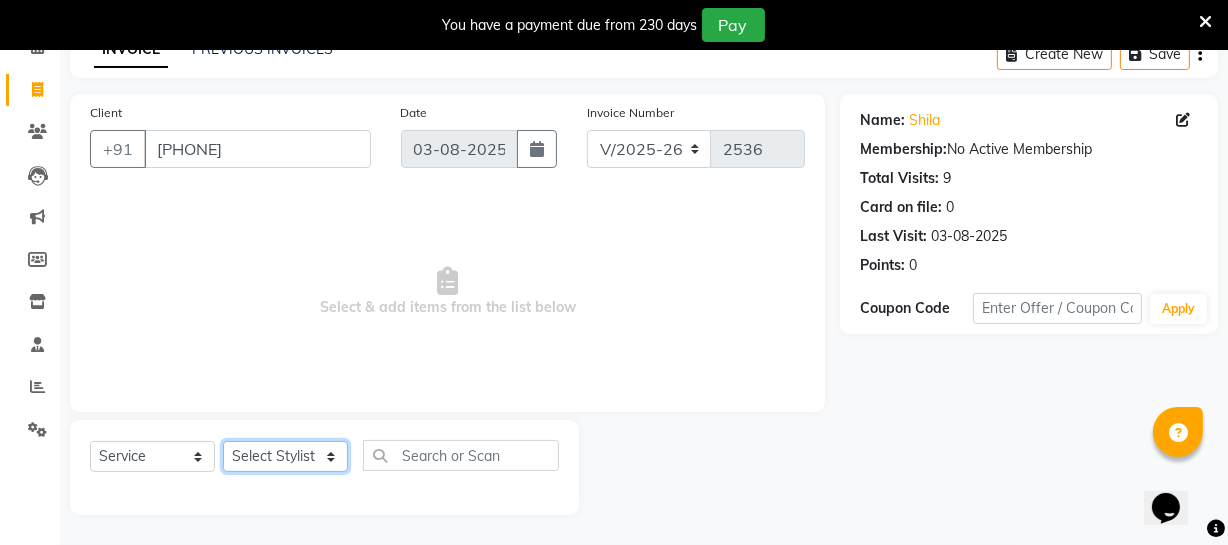 click on "Select Stylist [FIRST] [FIRST] [FIRST] [FIRST] [FIRST]    [FIRST] [FIRST] Dr [LAST]   [FIRST]   [FIRST] Virtue TC   [FIRST]   [FIRST] [LAST]   Make up   [FIRST] Unisex Stylist   [FIRST]   [FIRST]   [FIRST]   [FIRST]   [FIRST] Unisex   [FIRST]   [FIRST]   [FIRST]   [FIRST]   [FIRST]   [FIRST]   [FIRST]   [FIRST]   [FIRST]   [FIRST]   Virtue Aesthetic   Virtue Ambattur" 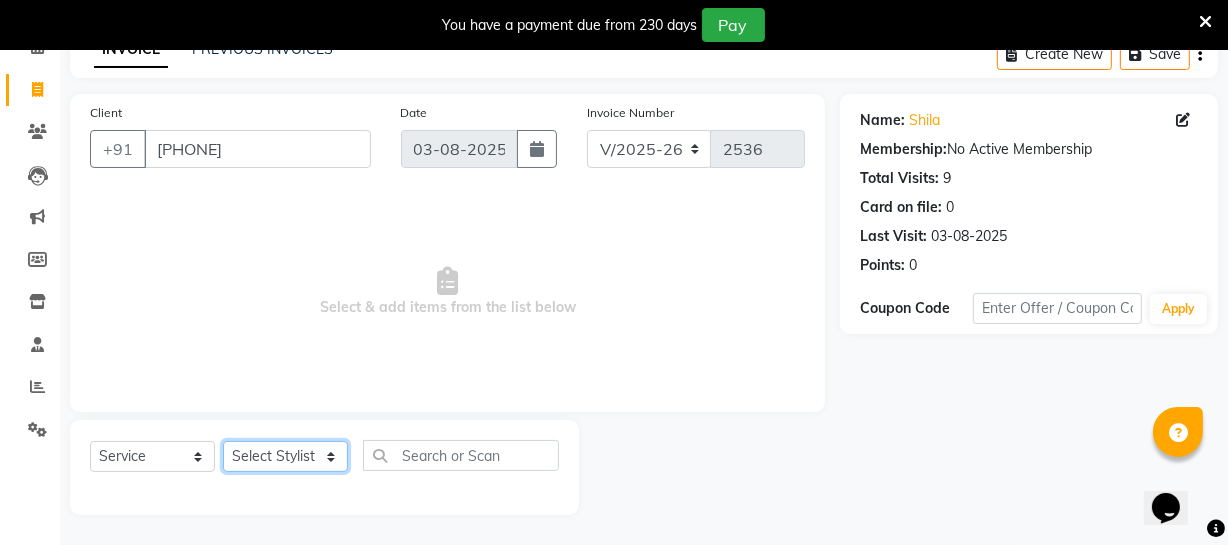 select on "[NUMBER]" 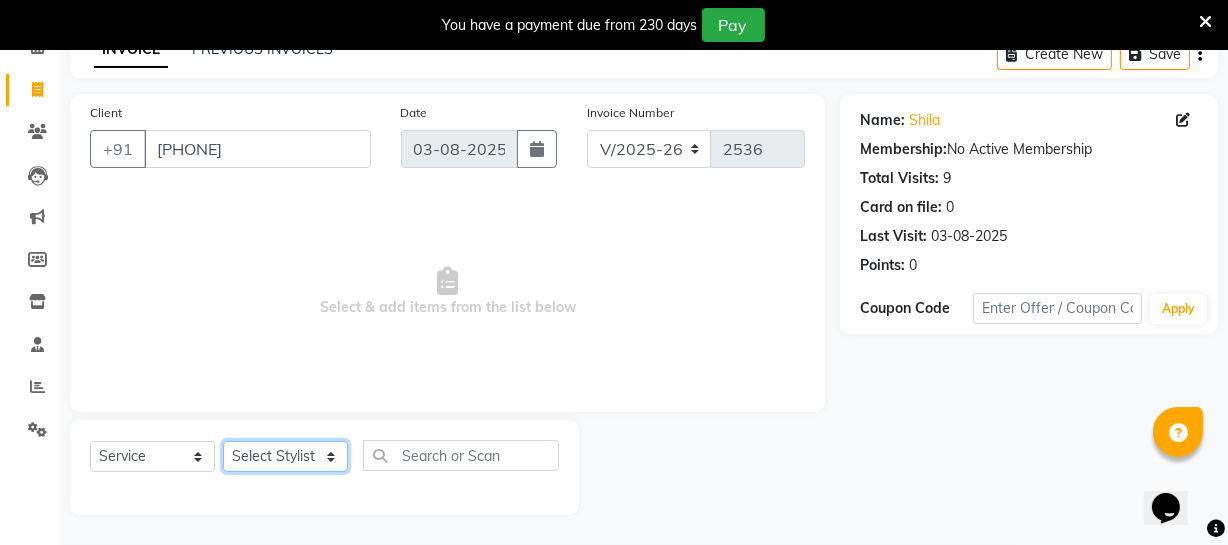 click on "Select Stylist [FIRST] [FIRST] [FIRST] [FIRST] [FIRST]    [FIRST] [FIRST] Dr [LAST]   [FIRST]   [FIRST] Virtue TC   [FIRST]   [FIRST] [LAST]   Make up   [FIRST] Unisex Stylist   [FIRST]   [FIRST]   [FIRST]   [FIRST]   [FIRST] Unisex   [FIRST]   [FIRST]   [FIRST]   [FIRST]   [FIRST]   [FIRST]   [FIRST]   [FIRST]   [FIRST]   [FIRST]   Virtue Aesthetic   Virtue Ambattur" 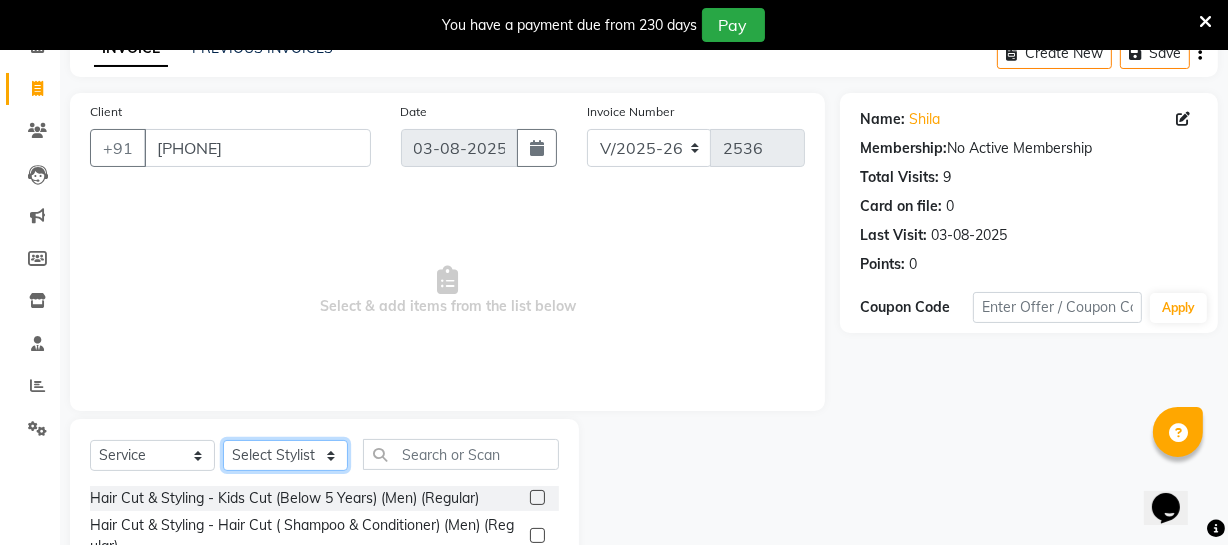scroll, scrollTop: 307, scrollLeft: 0, axis: vertical 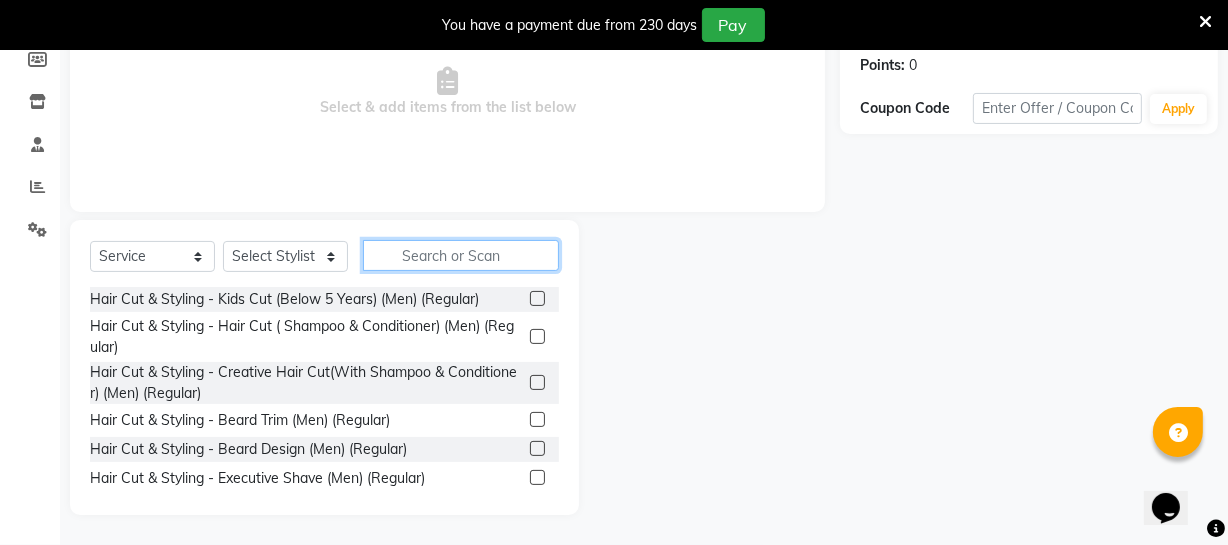 click 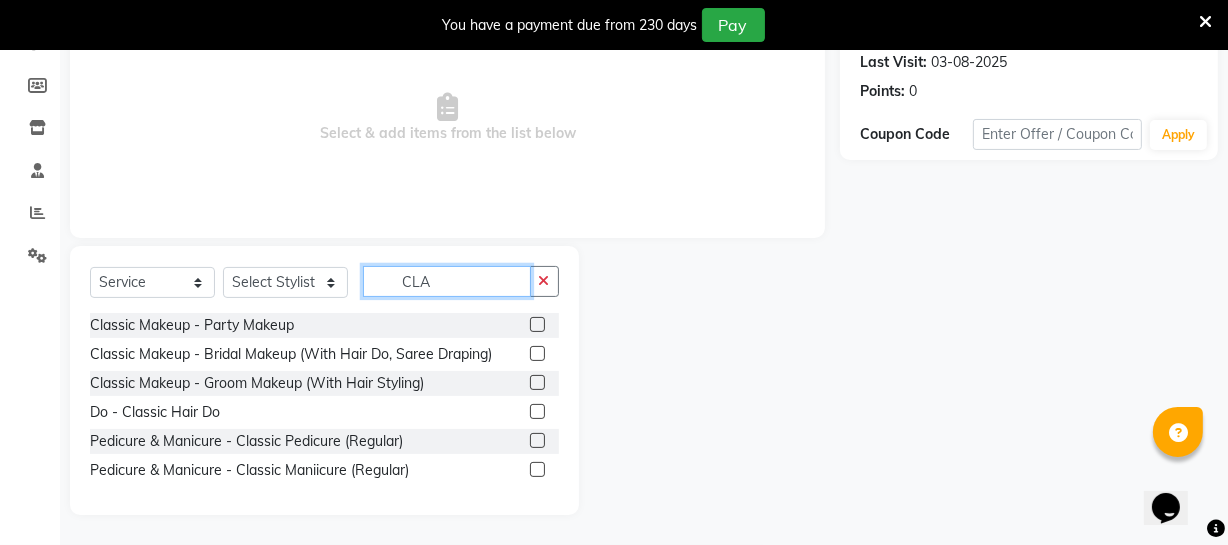 scroll, scrollTop: 280, scrollLeft: 0, axis: vertical 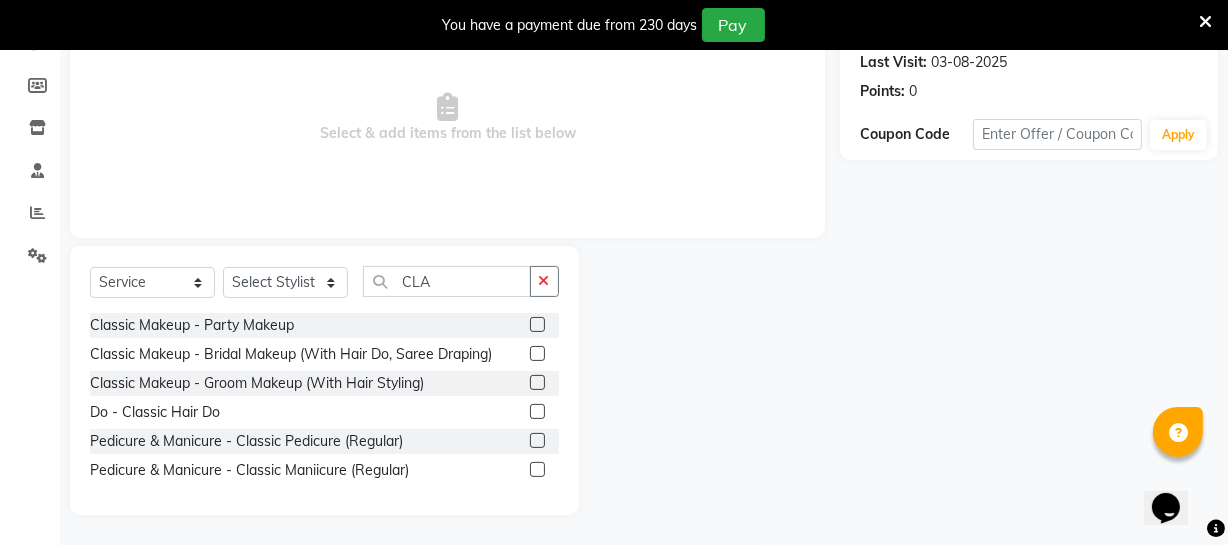 click 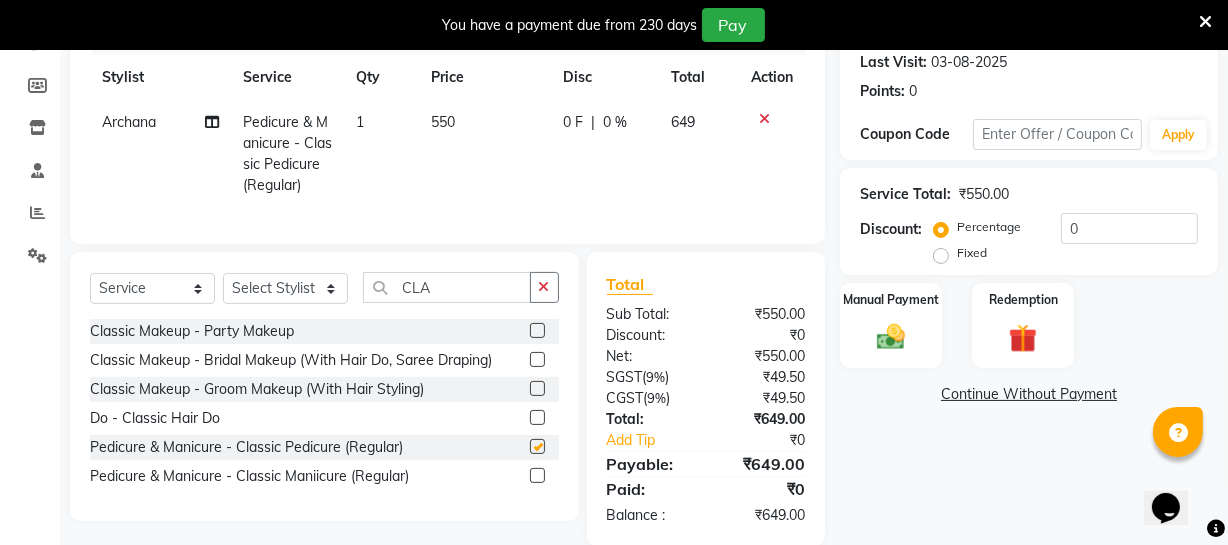 checkbox on "false" 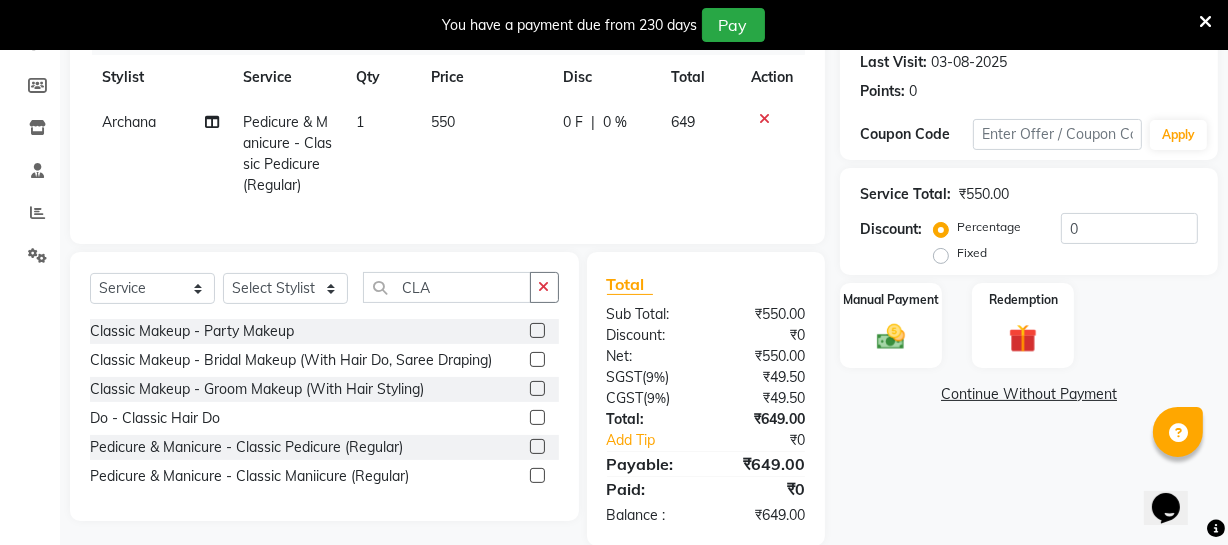 click on "550" 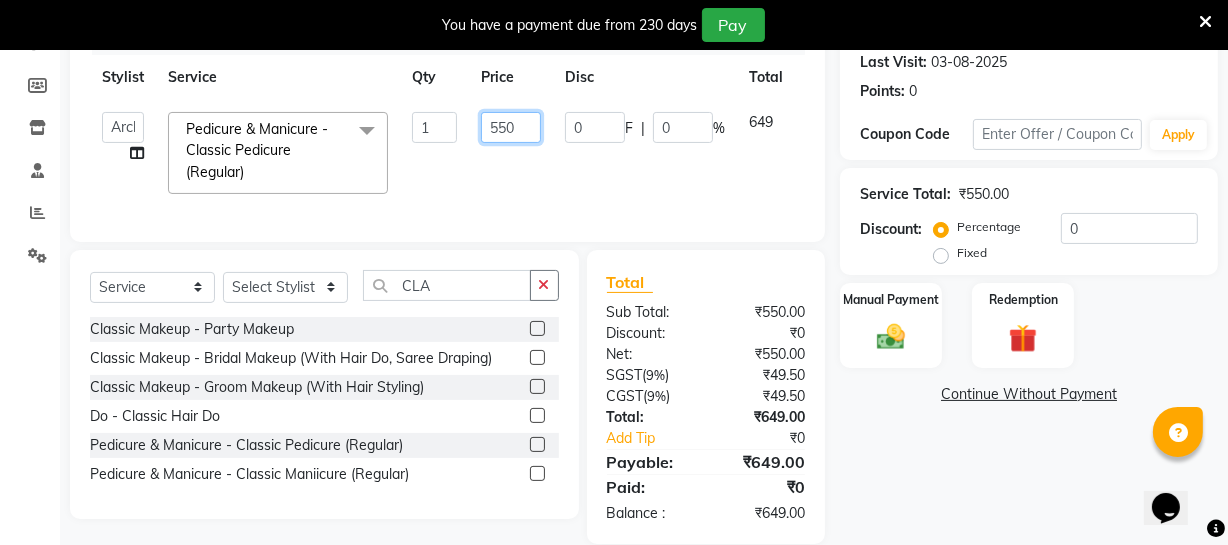click on "550" 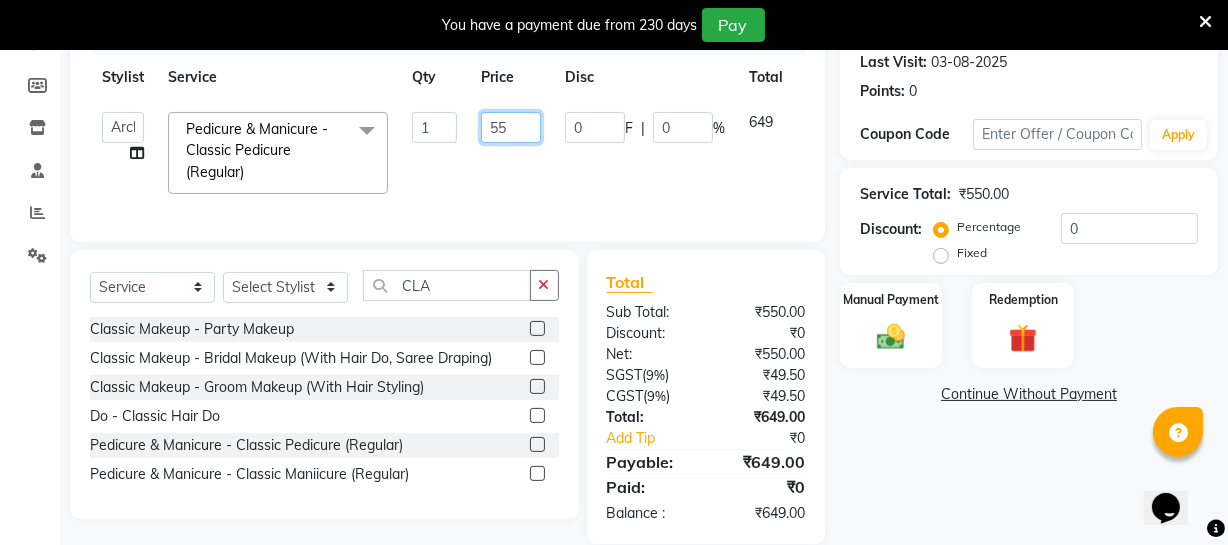 type on "5" 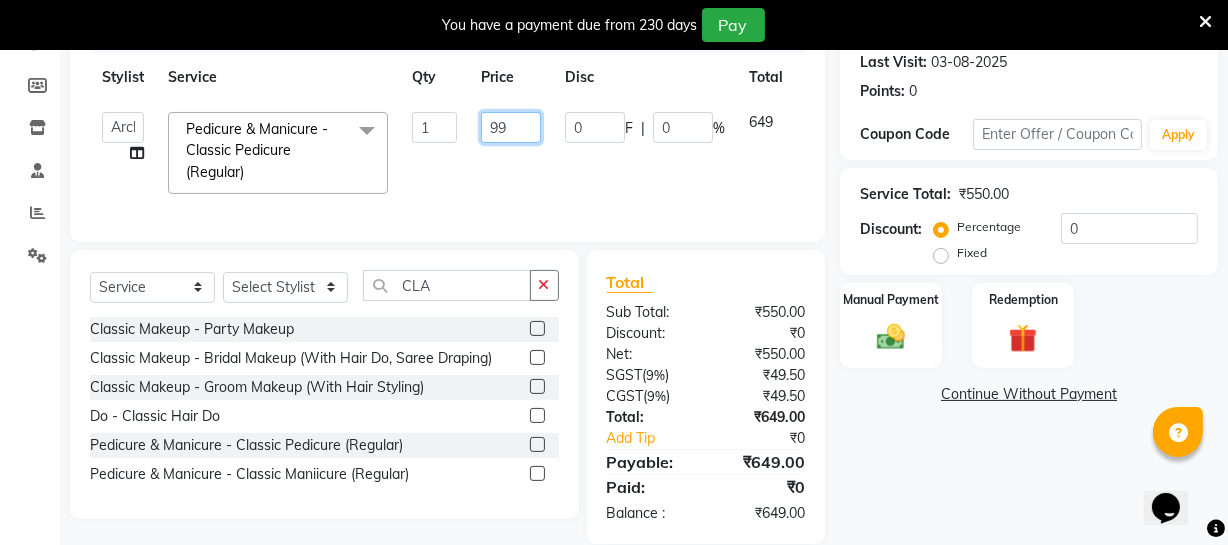 type on "999" 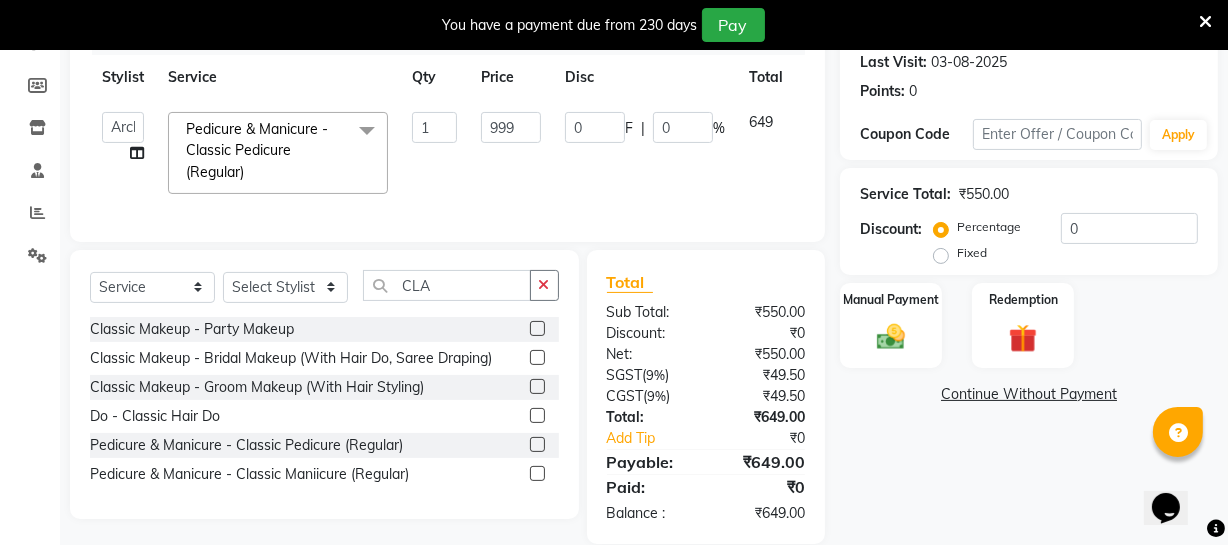 click on "[FIRST]   [FIRST]   [FIRST]   [FIRST]   [FIRST]    [FIRST]   [FIRST]   Dr [LAST]   [FIRST]   [FIRST] Virtue TC   [FIRST]   [FIRST] [LAST]   Make up   [FIRST] Unisex Stylist   [FIRST]   [FIRST]   [FIRST]   [FIRST]   [FIRST] Unisex   [FIRST]   [FIRST]   [FIRST]   [FIRST]   [FIRST]   [FIRST]   [FIRST]   [FIRST]   [FIRST]   [FIRST]   Virtue Aesthetic   Virtue Ambattur  Pedicure & Manicure - Classic Pedicure  (Regular)  x Hair Cut & Styling - Kids Cut (Below 5 Years) (Men) (Regular) Hair Cut & Styling - Hair Cut ( Shampoo & Conditioner) (Men) (Regular) Hair Cut & Styling - Creative Hair Cut(With Shampoo & Conditioner) (Men) (Regular) Hair Cut & Styling - Beard Trim (Men) (Regular) Hair Cut & Styling - Beard Design (Men) (Regular) Hair Cut & Styling - Executive Shave (Men) (Regular) Hair Cut & Styling - Hair Wash & Conditioner (Schwarzkopf) (Men) (Regular) Hair Cut & Styling - Hair Wash & Conditioner (Davines) (Men) (Regular) Hair Cut & Styling - Head Massage (Almond/Olive/Coco/Mint) (Men) (Regular) Hair Cut & Styling - Fringe Cut  (Regular) 1" 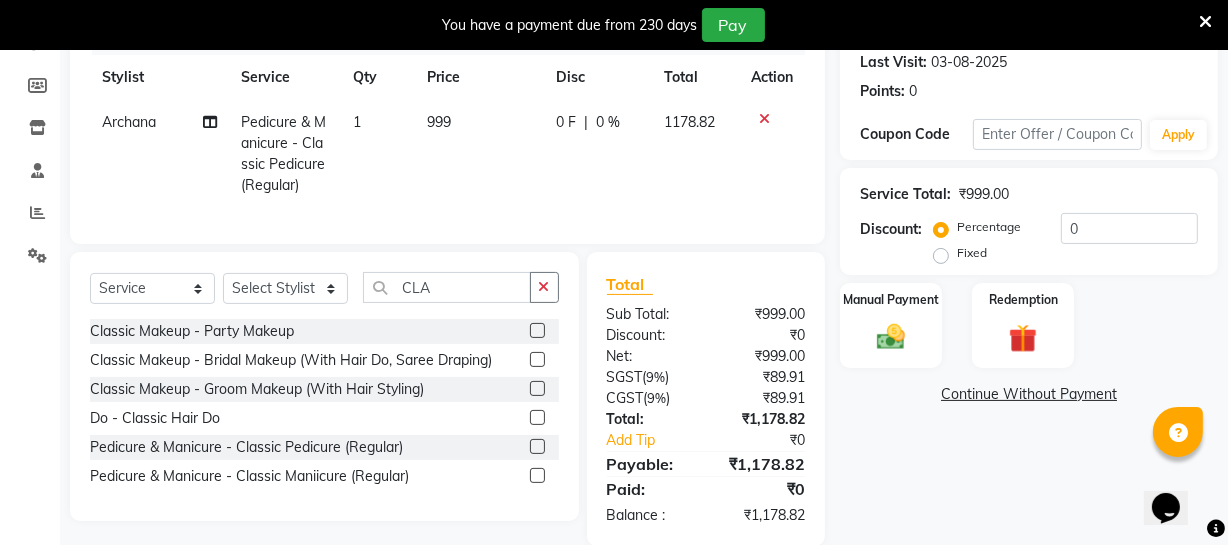 click on "999" 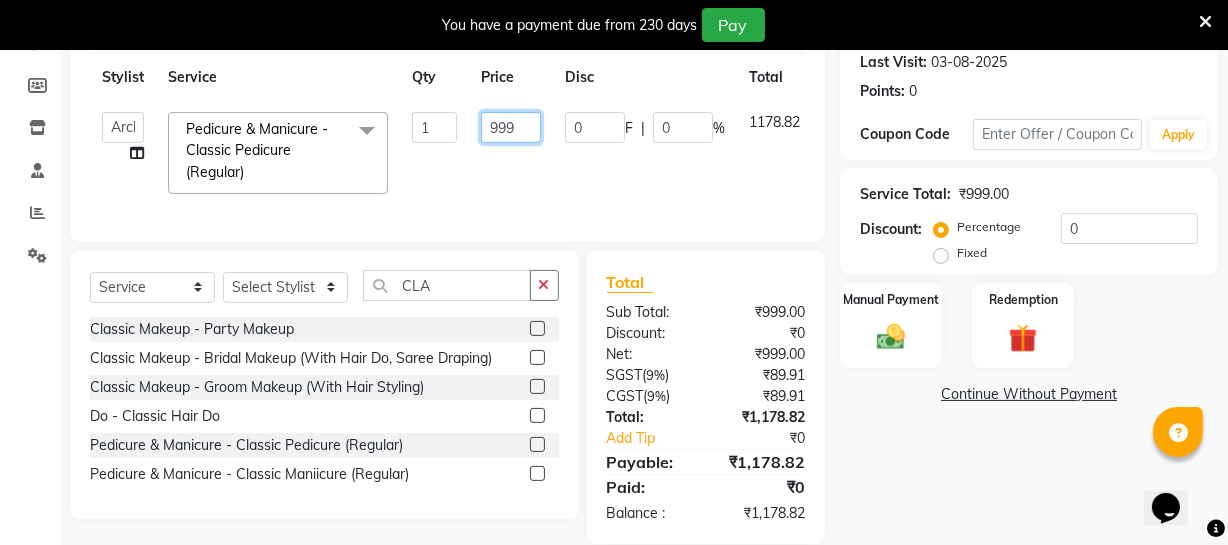 click on "999" 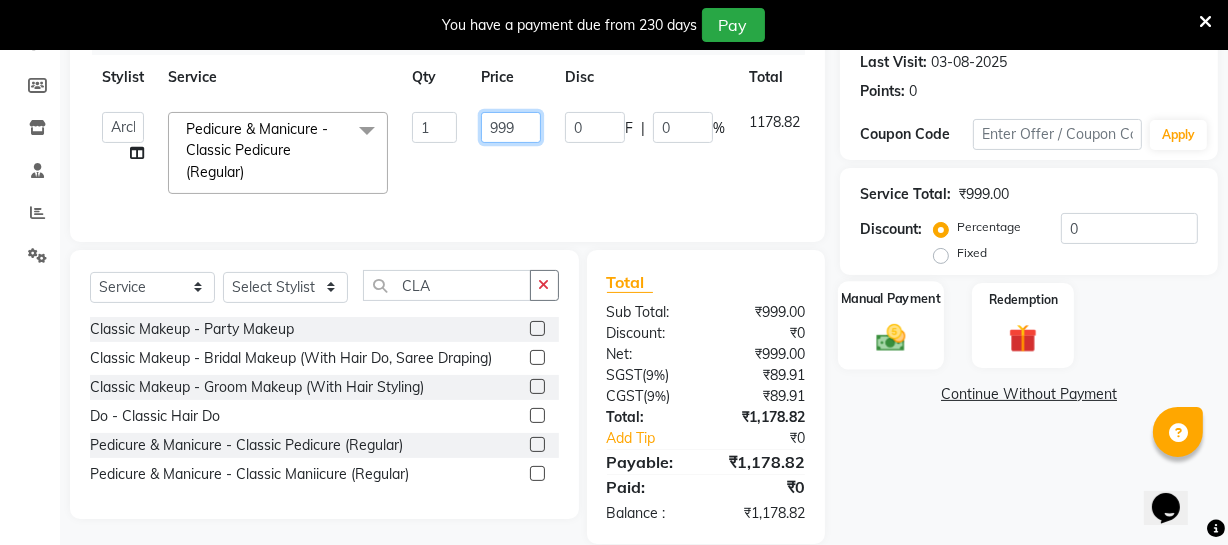 type on "1999" 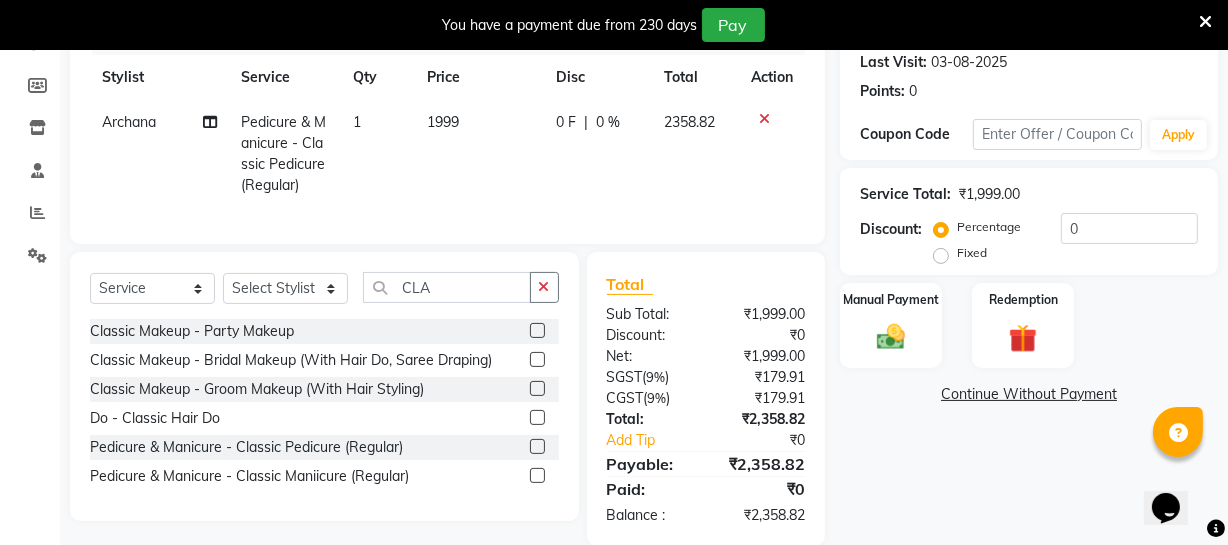 click on "[FIRST] Pedicure & Manicure - Classic Pedicure (Regular) 1 [NUMBER] 0 F | 0 % 2358.82" 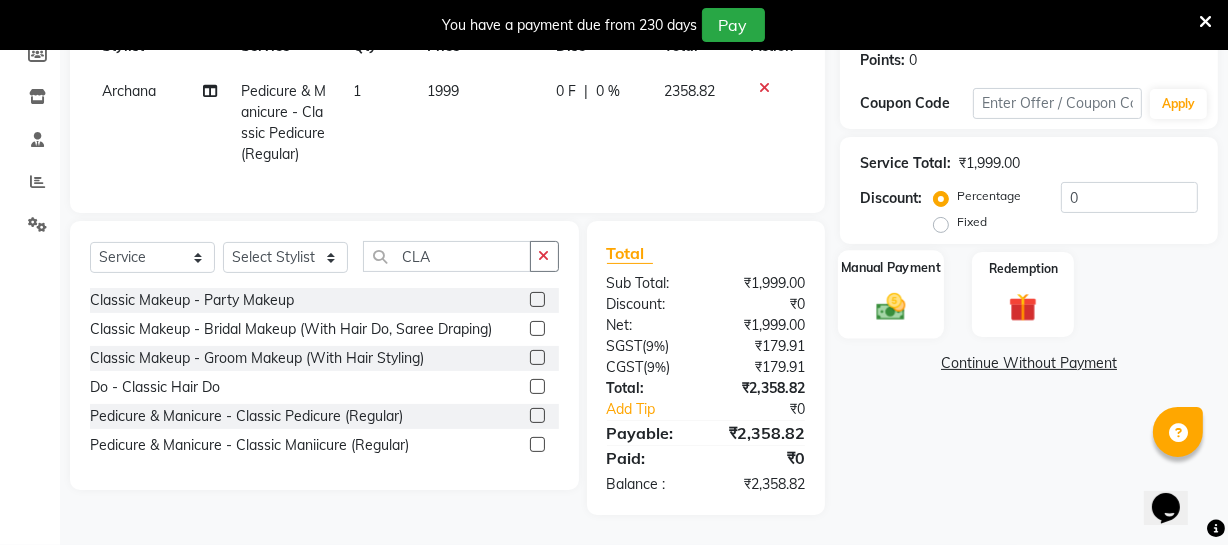 click 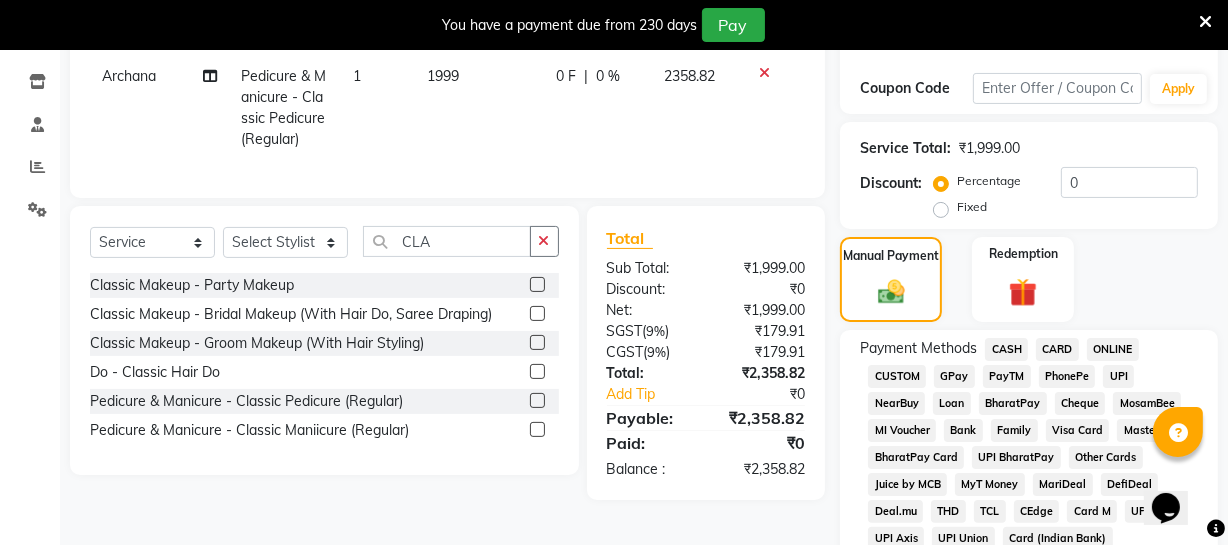 click on "CASH" 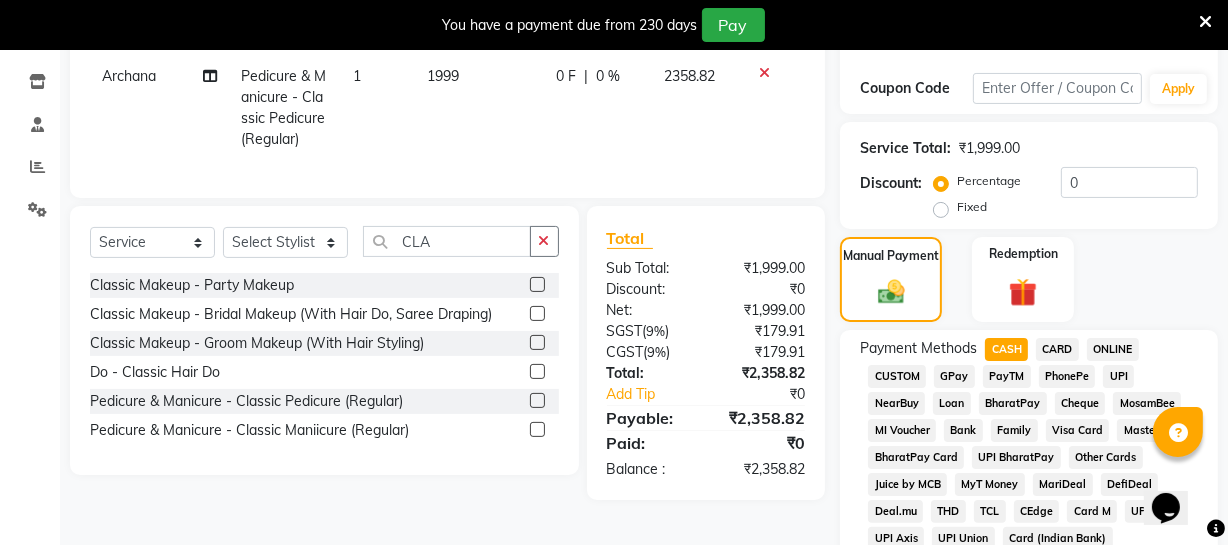 scroll, scrollTop: 962, scrollLeft: 0, axis: vertical 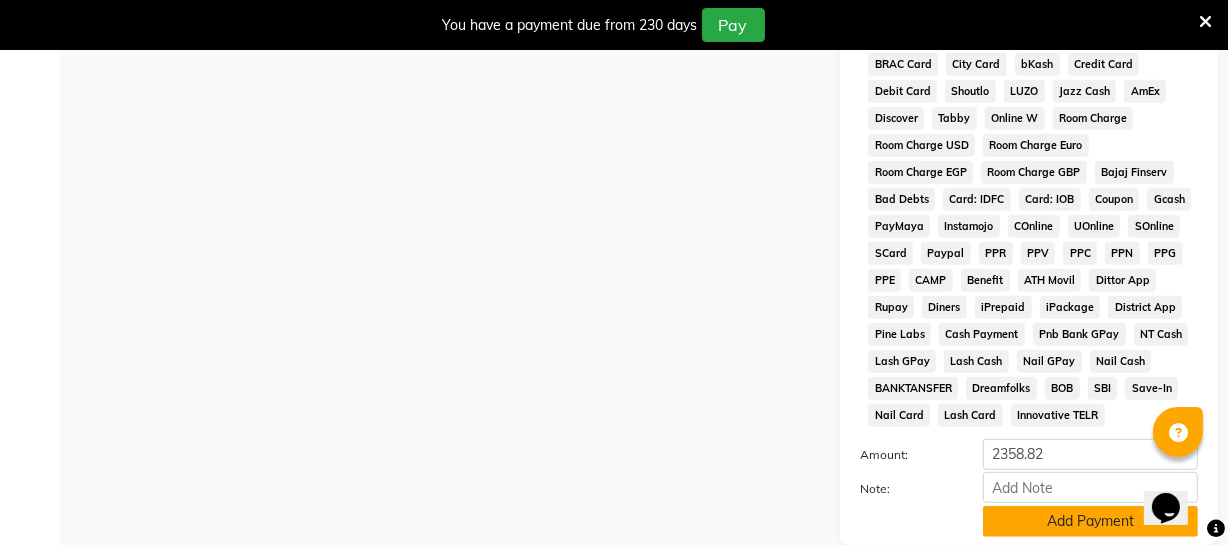 click on "Add Payment" 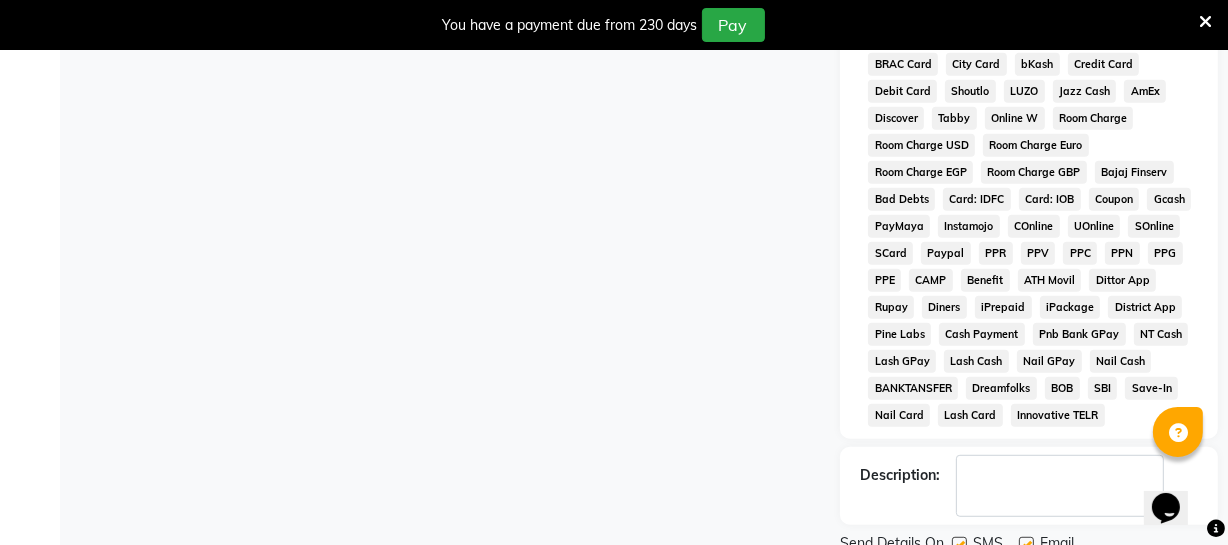 scroll, scrollTop: 1039, scrollLeft: 0, axis: vertical 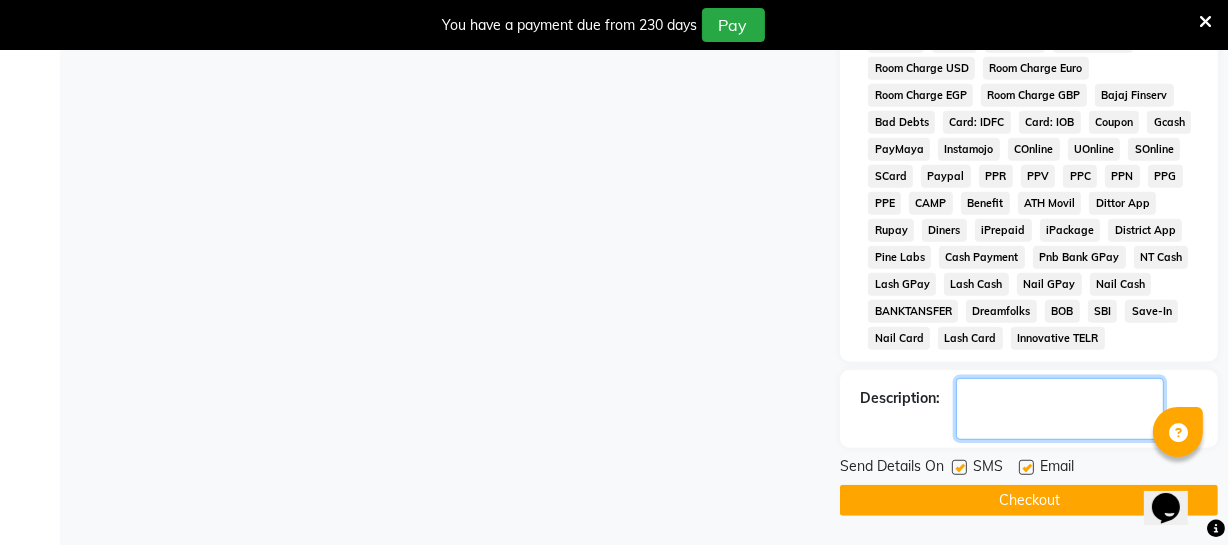 click 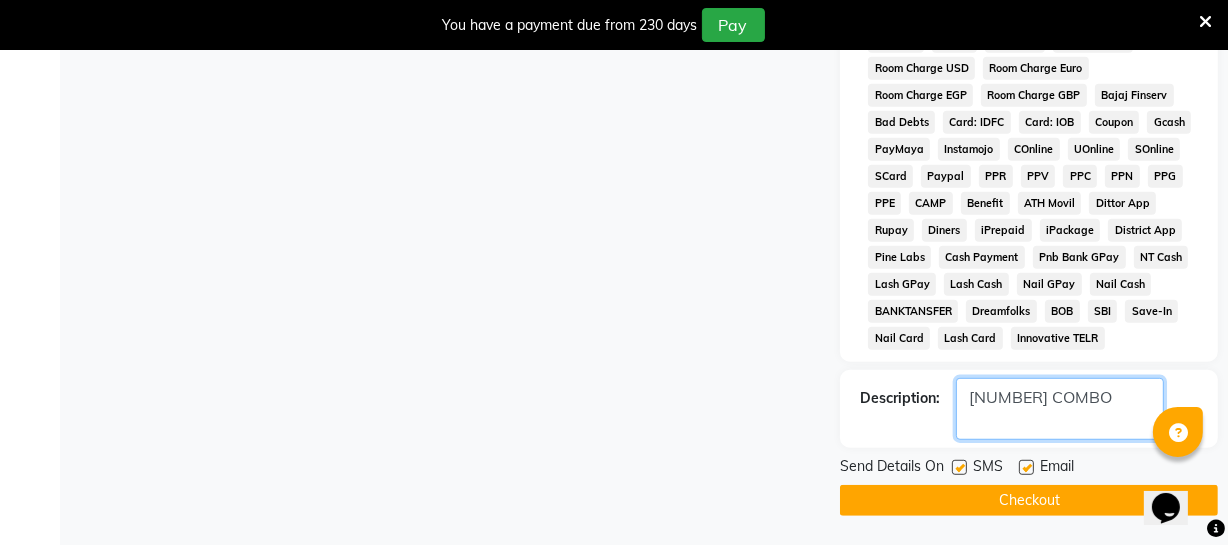 type on "[NUMBER] COMBO" 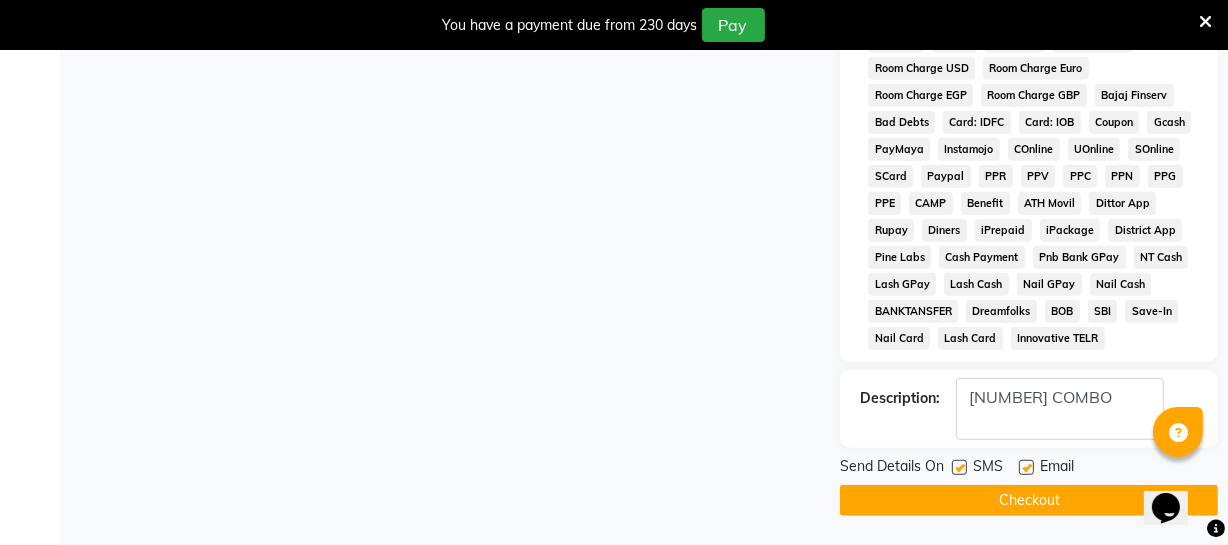 click on "Checkout" 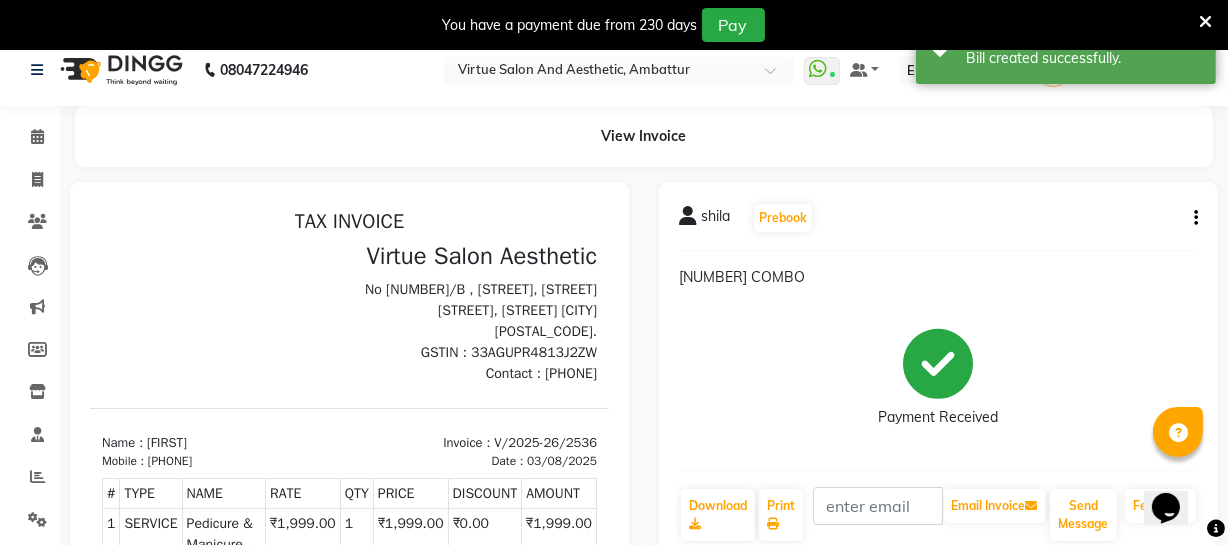 scroll, scrollTop: 4, scrollLeft: 0, axis: vertical 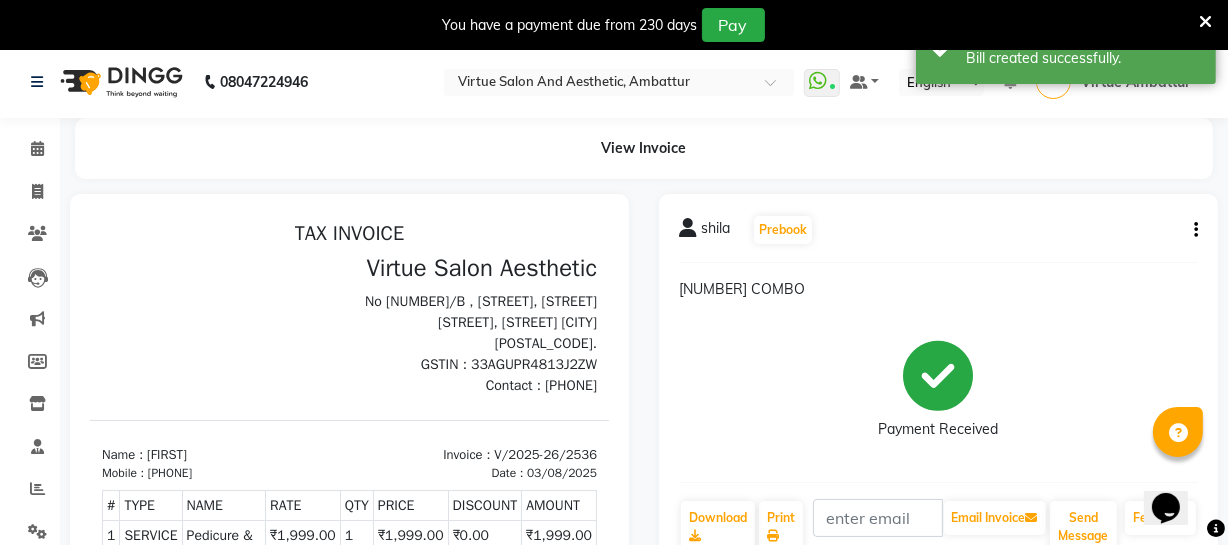 click 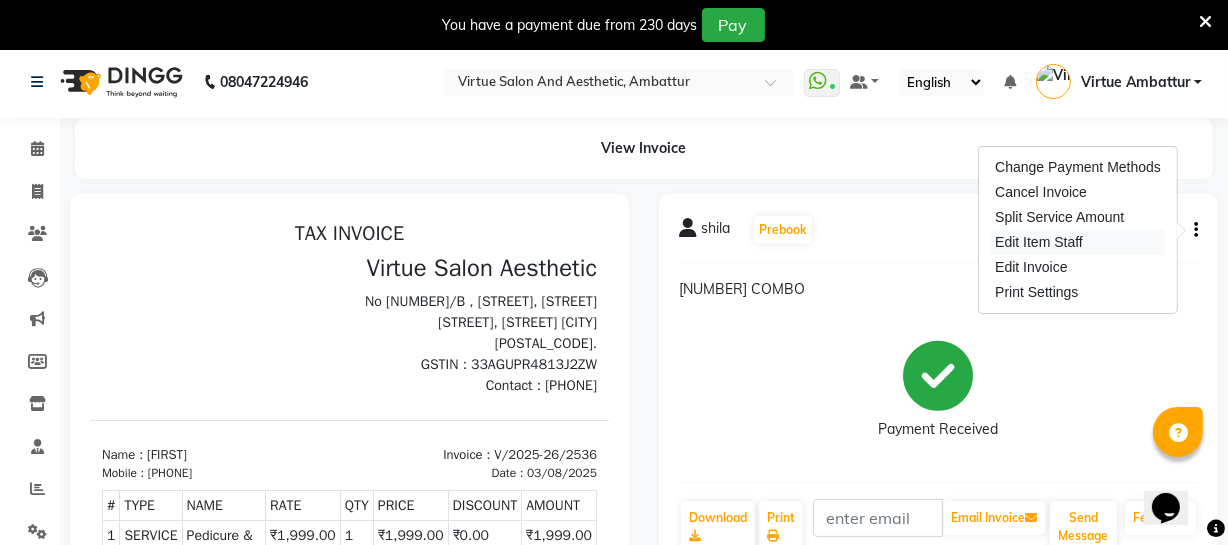 click on "Edit Item Staff" at bounding box center [1078, 242] 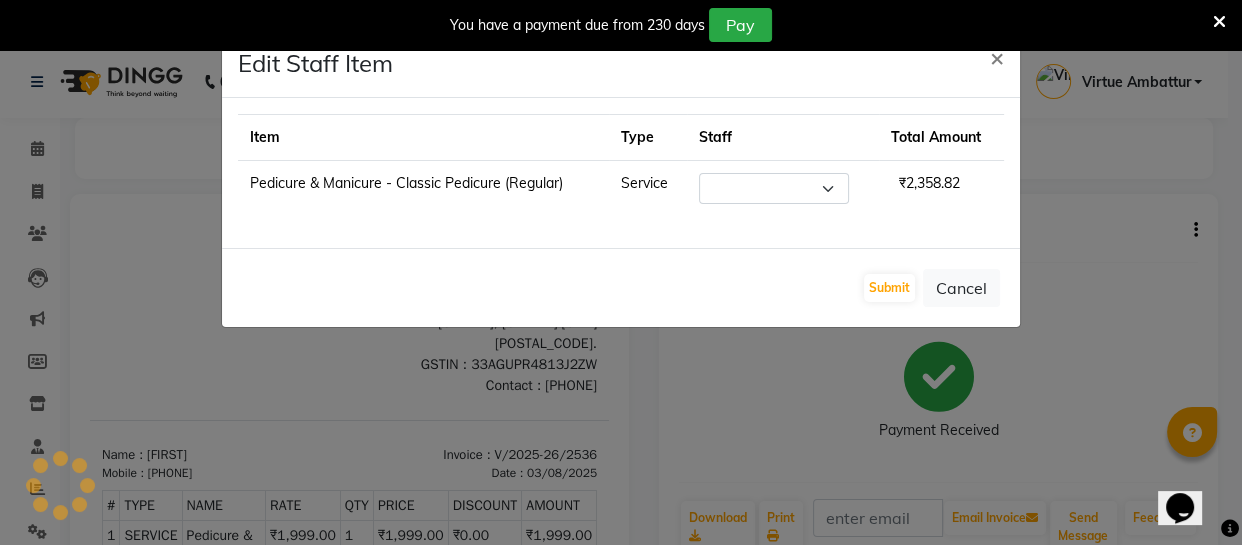 select on "[NUMBER]" 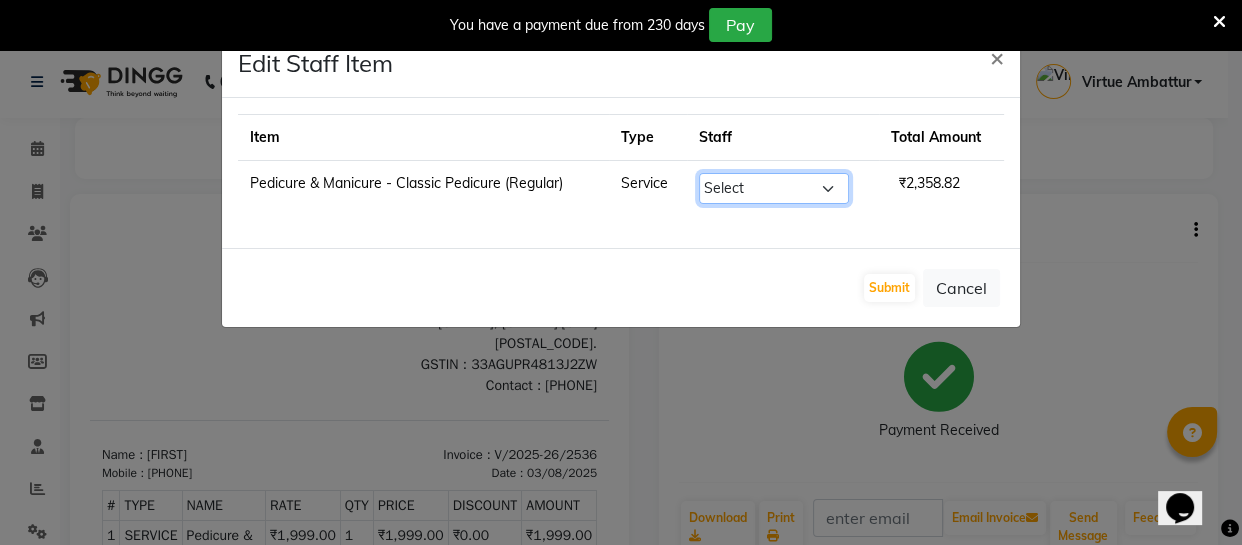 click on "Select  [FIRST]   [FIRST]   [FIRST]   [FIRST]   [FIRST]    [FIRST] [FIRST] Dr [LAST]   [FIRST]   [FIRST] Virtue TC   [FIRST]   [FIRST] [LAST]   Make up   [FIRST] Unisex Stylist   [FIRST]   [FIRST]   [FIRST]   [FIRST]   [FIRST] Unisex   [FIRST]   [FIRST]   [FIRST]   [FIRST]   [FIRST]   [FIRST]   [FIRST]   [FIRST]   [FIRST]   [FIRST]   Virtue Aesthetic   Virtue Ambattur" 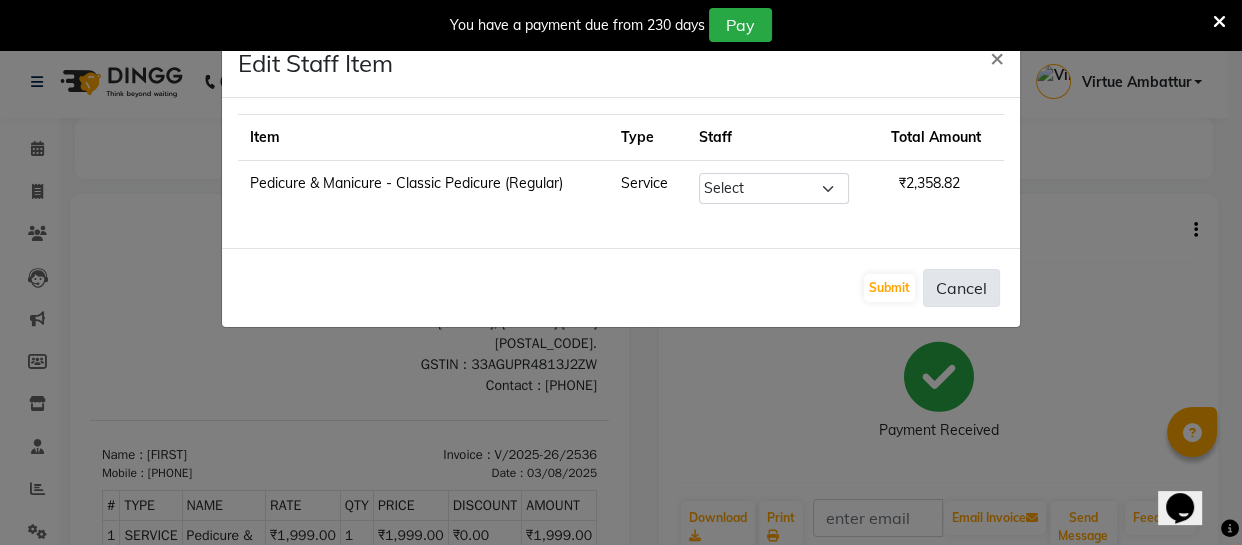 click on "Cancel" 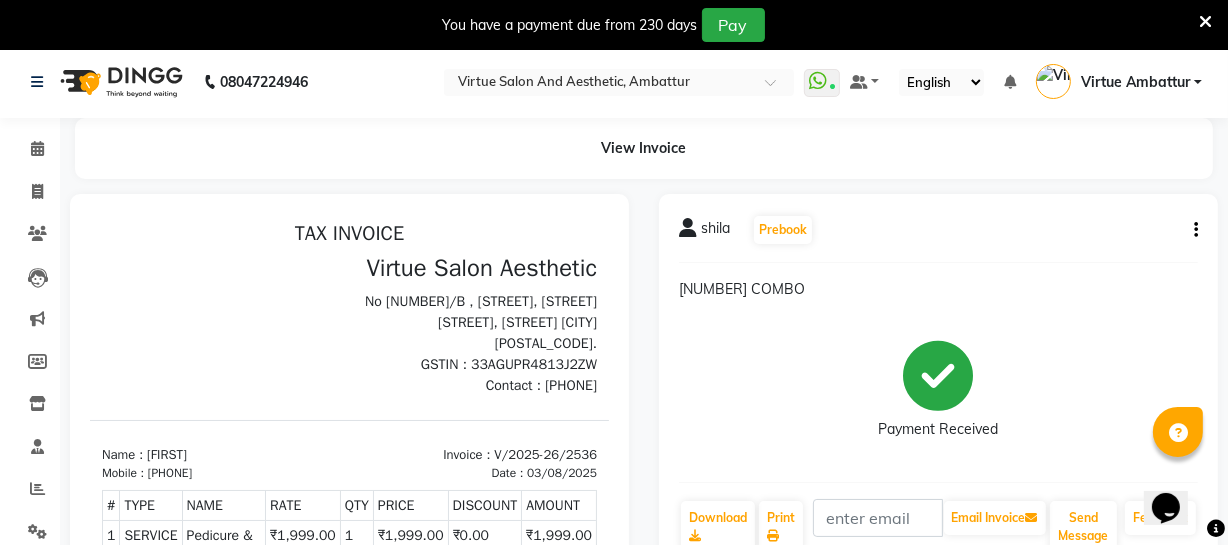click on "Prebook [NUMBER] COMBO Payment Received Download Print Email Invoice Send Message Feedback" 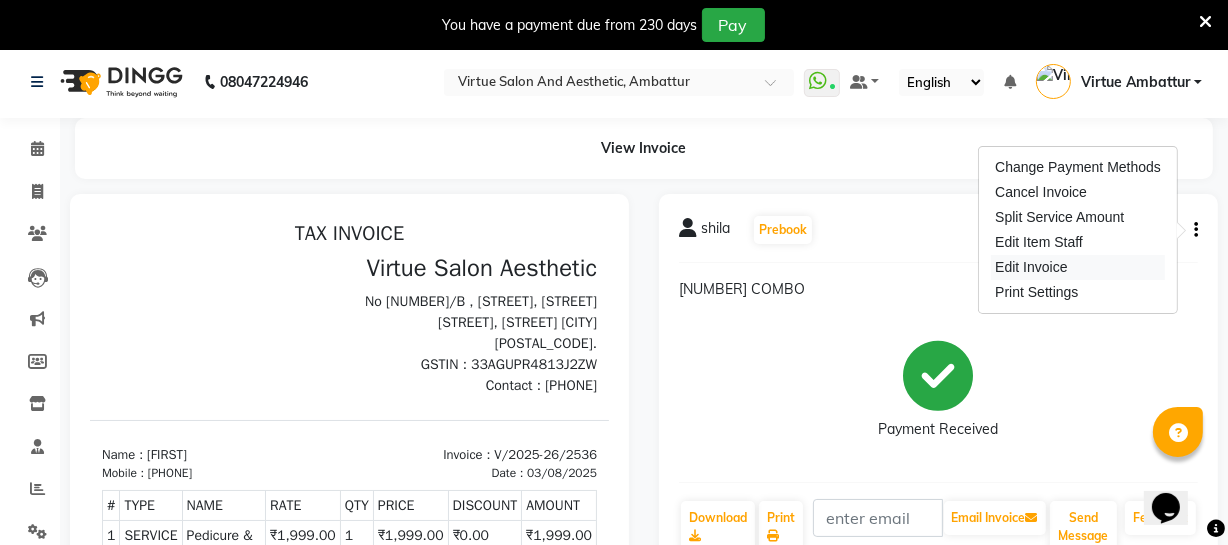 click on "Edit Invoice" at bounding box center [1078, 267] 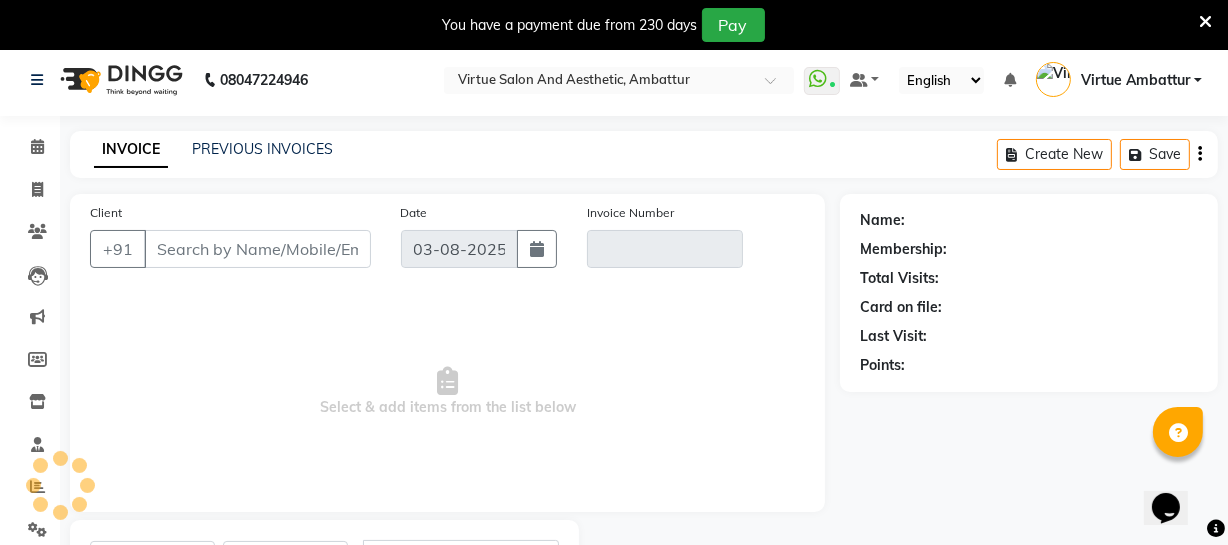 scroll, scrollTop: 107, scrollLeft: 0, axis: vertical 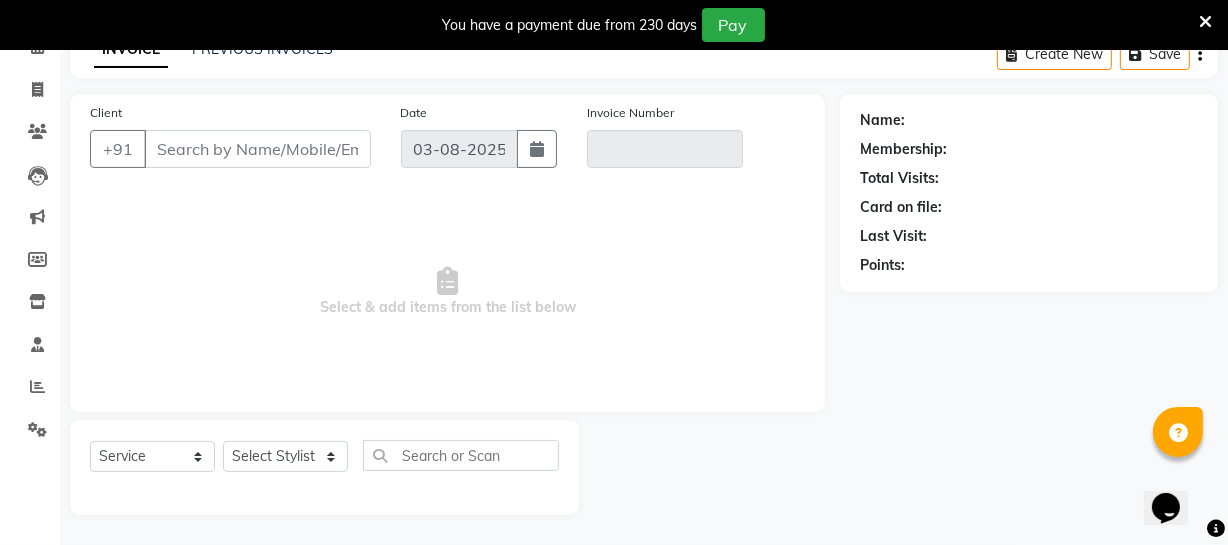 type on "[PHONE]" 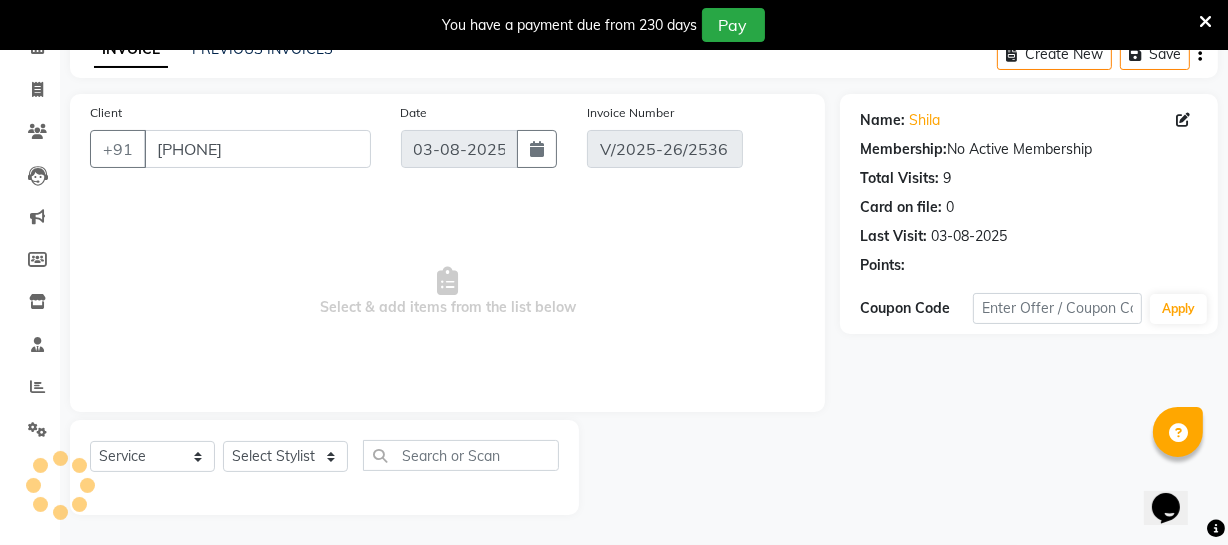 select on "select" 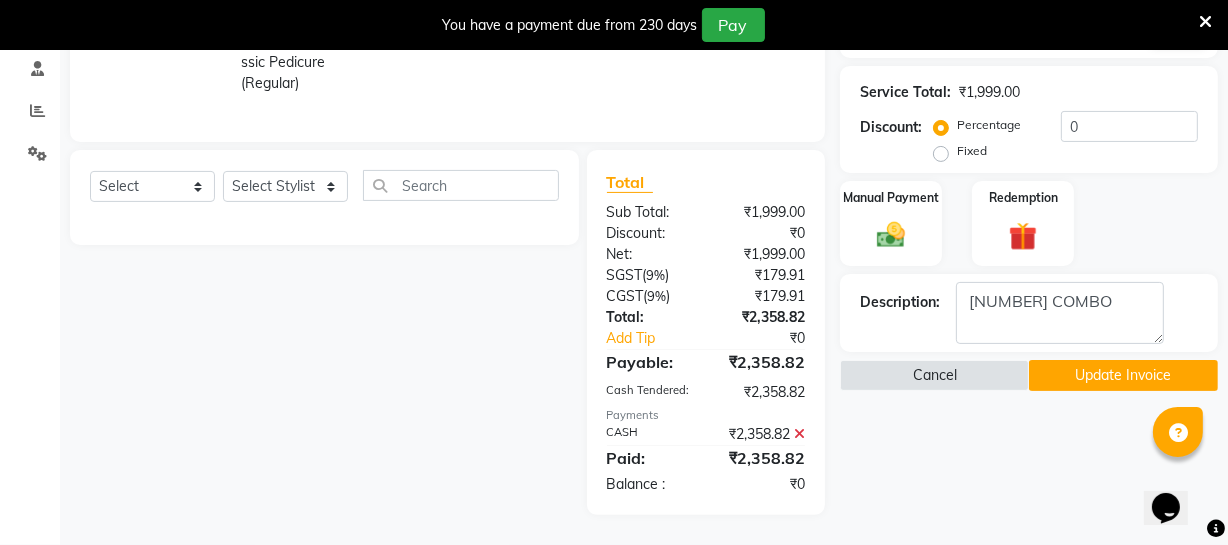 scroll, scrollTop: 124, scrollLeft: 0, axis: vertical 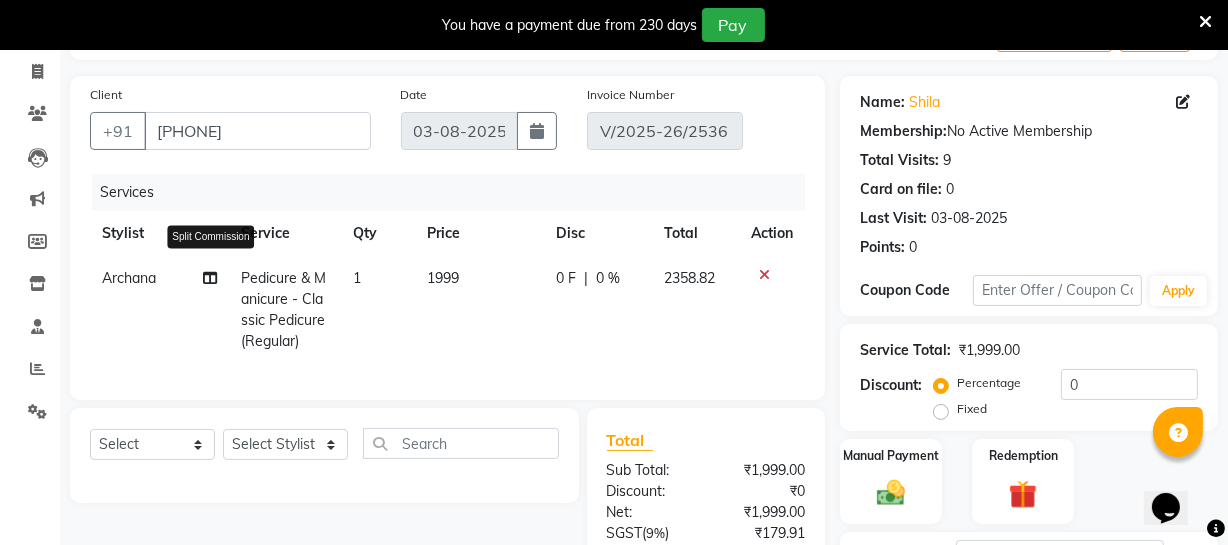 click 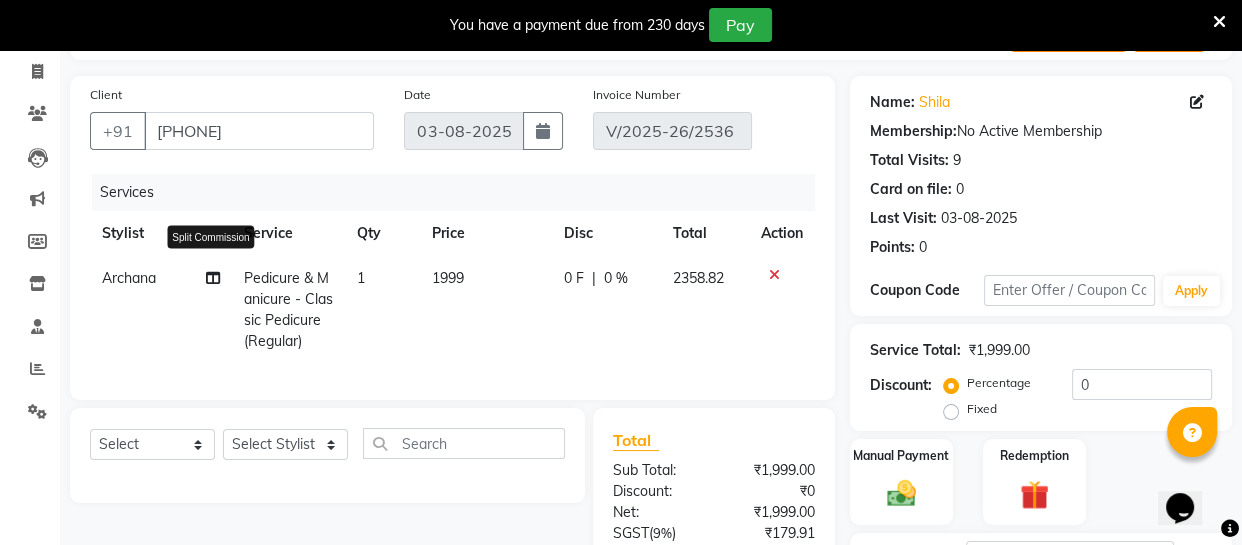 select on "[NUMBER]" 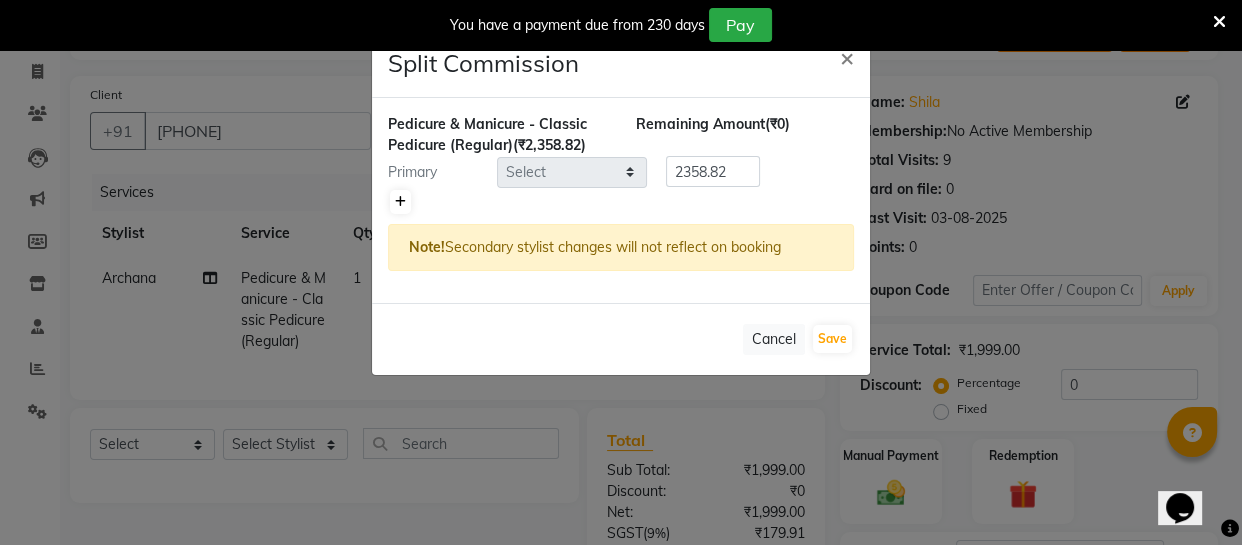 click 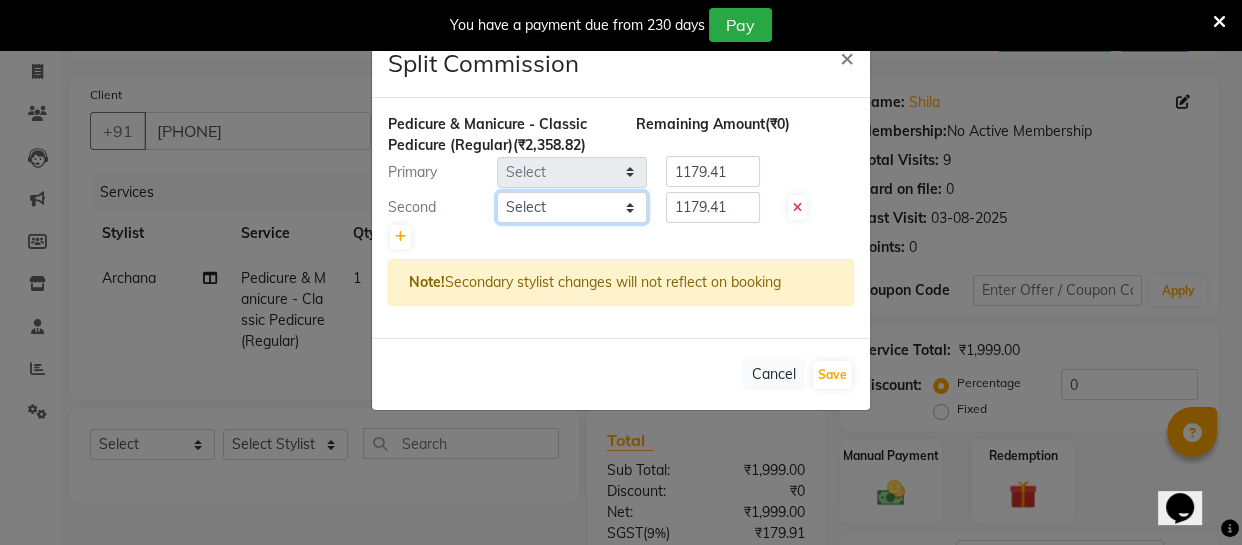 click on "Select  [FIRST]   [FIRST]   [FIRST]   [FIRST]   [FIRST]    [FIRST] [FIRST] Dr [LAST]   [FIRST]   [FIRST] Virtue TC   [FIRST]   [FIRST] [LAST]   Make up   [FIRST] Unisex Stylist   [FIRST]   [FIRST]   [FIRST]   [FIRST]   [FIRST] Unisex   [FIRST]   [FIRST]   [FIRST]   [FIRST]   [FIRST]   [FIRST]   [FIRST]   [FIRST]   [FIRST]   [FIRST]   Virtue Aesthetic   Virtue Ambattur" 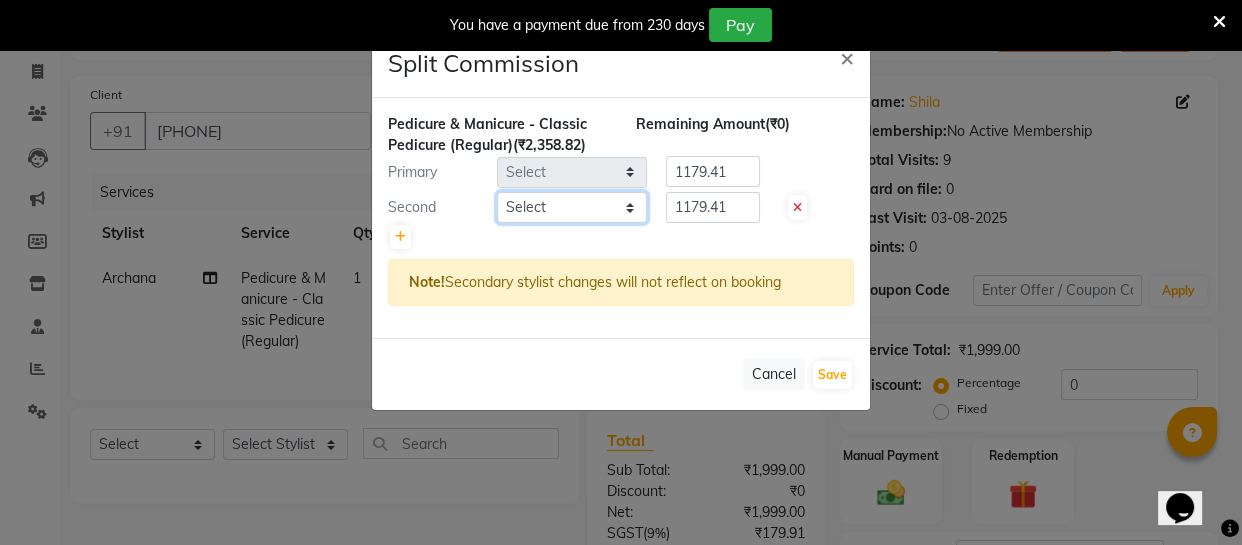 select on "50476" 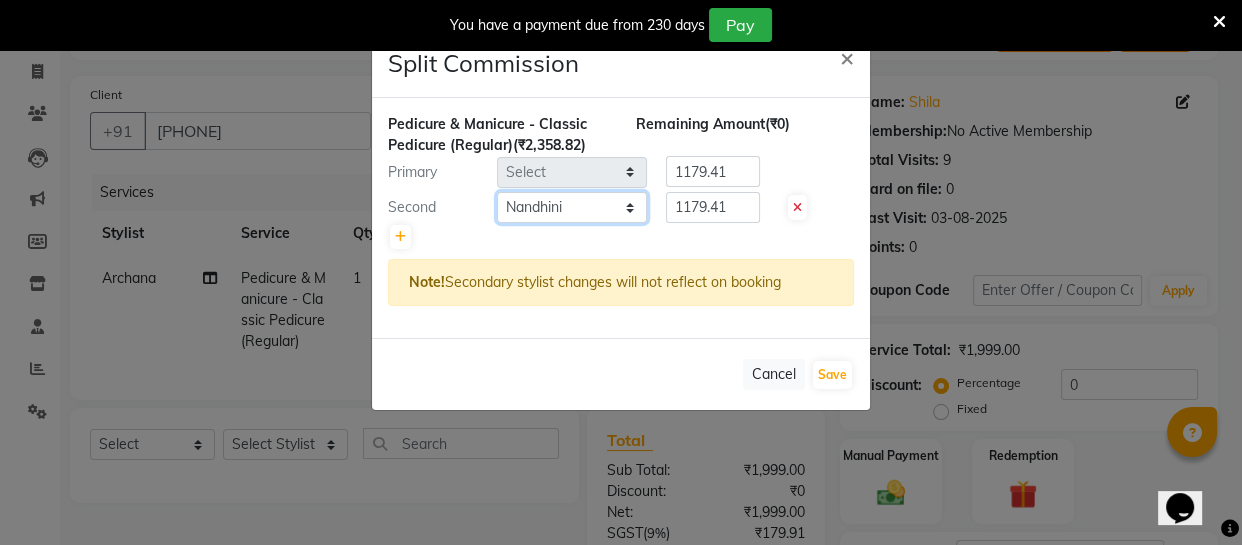 click on "Select  [FIRST]   [FIRST]   [FIRST]   [FIRST]   [FIRST]    [FIRST] [FIRST] Dr [LAST]   [FIRST]   [FIRST] Virtue TC   [FIRST]   [FIRST] [LAST]   Make up   [FIRST] Unisex Stylist   [FIRST]   [FIRST]   [FIRST]   [FIRST]   [FIRST] Unisex   [FIRST]   [FIRST]   [FIRST]   [FIRST]   [FIRST]   [FIRST]   [FIRST]   [FIRST]   [FIRST]   [FIRST]   Virtue Aesthetic   Virtue Ambattur" 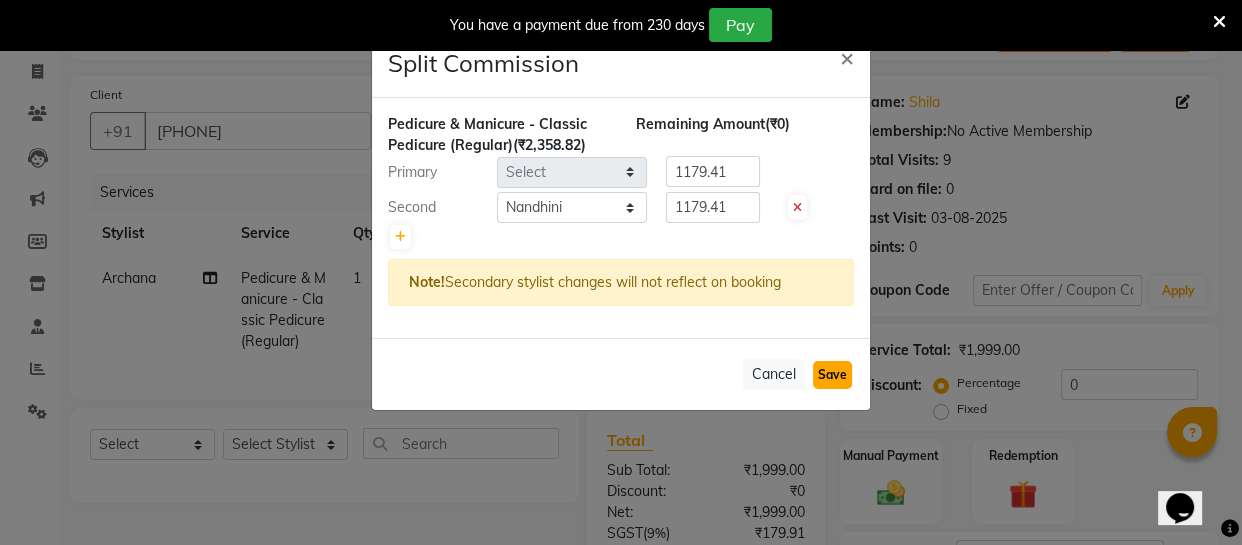 click on "Save" 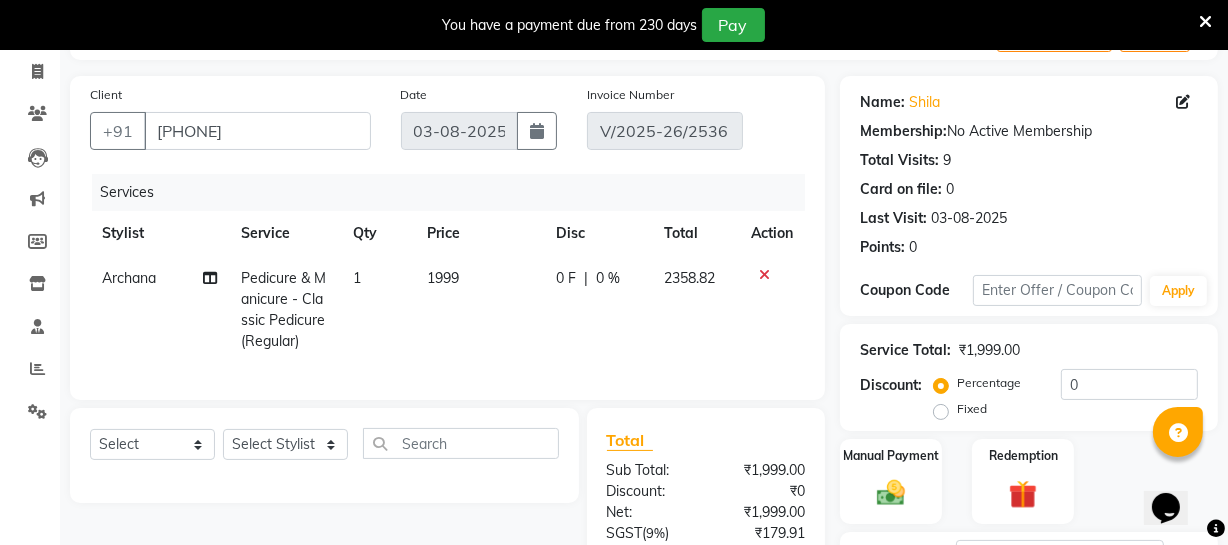 scroll, scrollTop: 397, scrollLeft: 0, axis: vertical 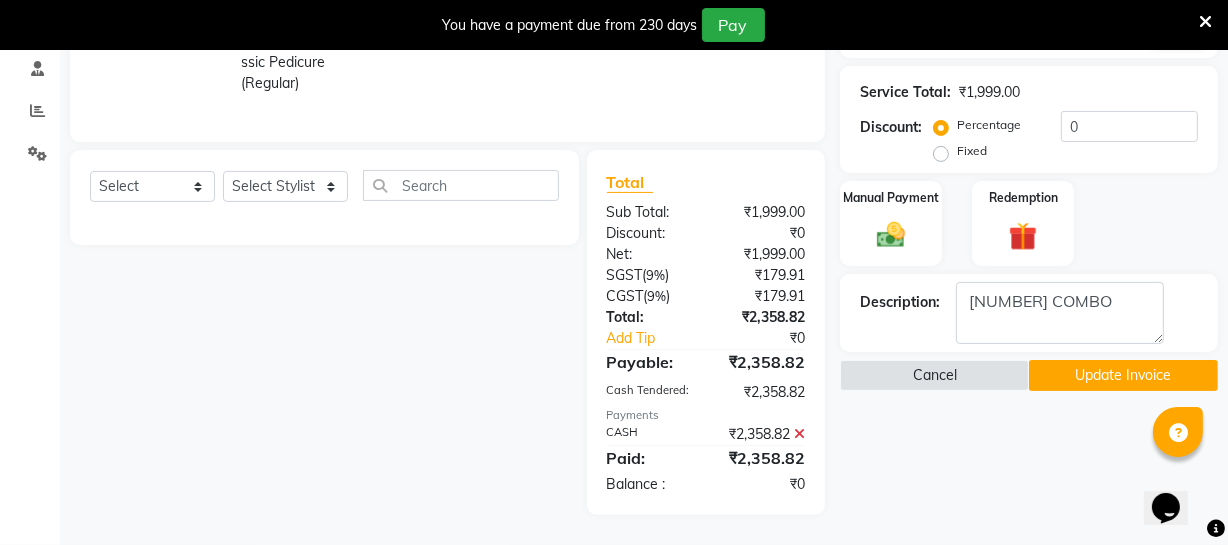 click on "Update Invoice" 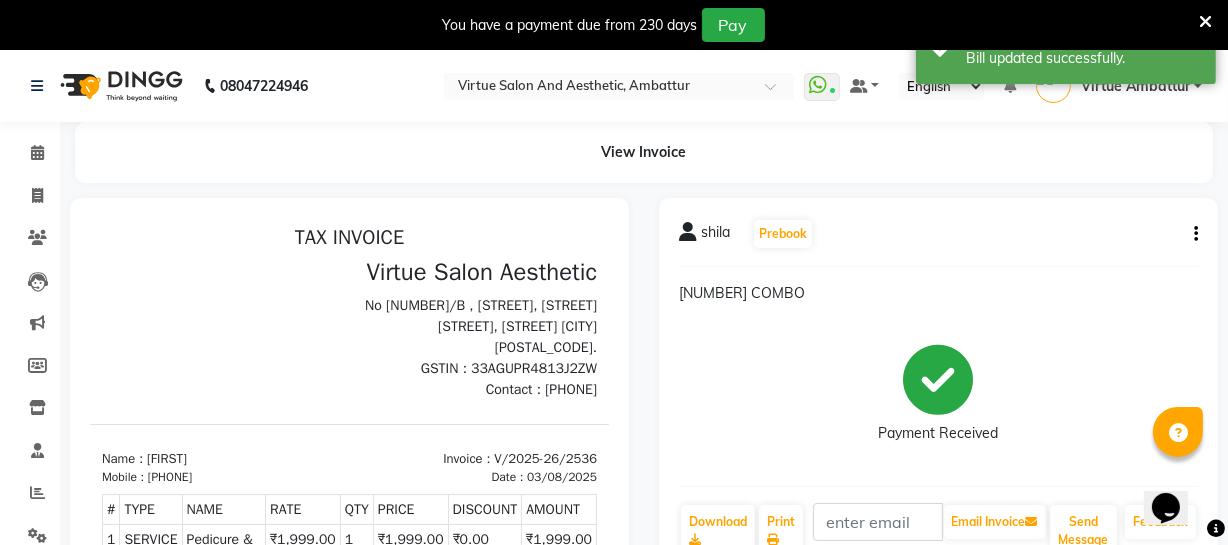 scroll, scrollTop: 29, scrollLeft: 0, axis: vertical 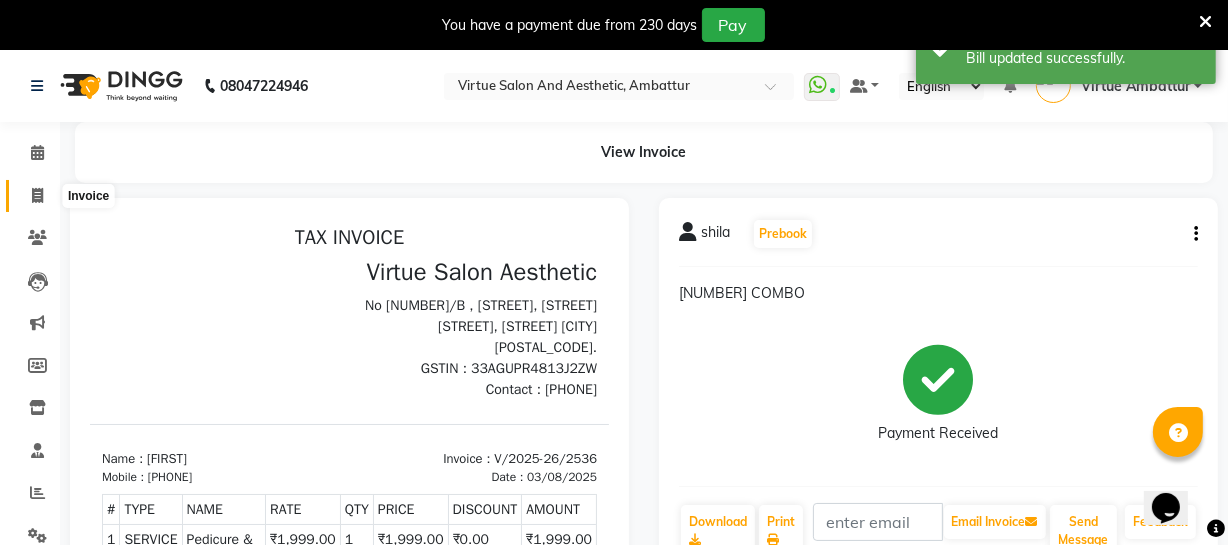 click 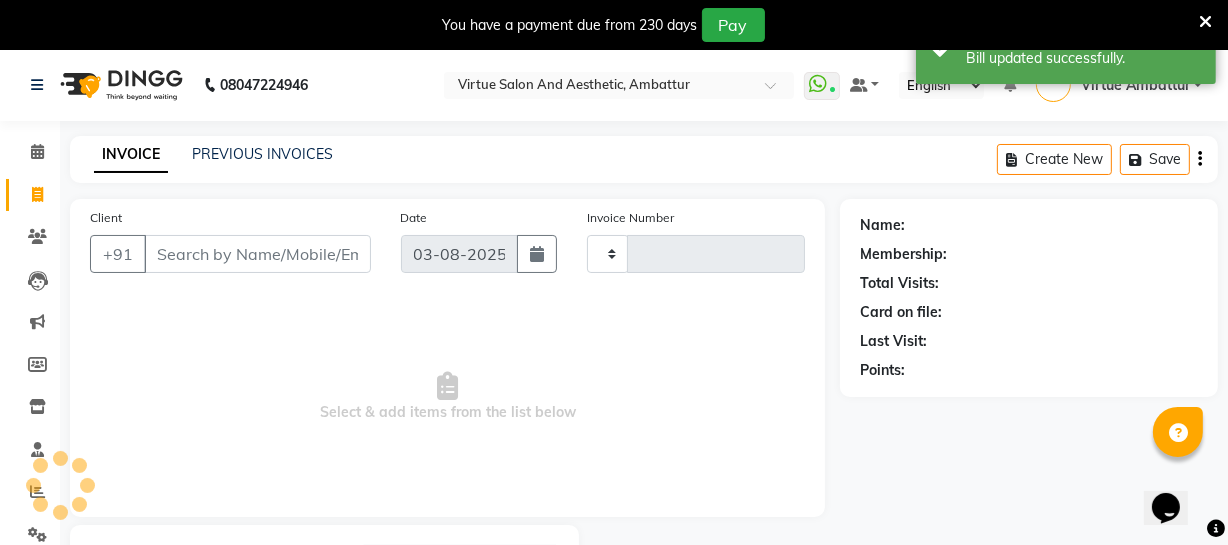 scroll, scrollTop: 107, scrollLeft: 0, axis: vertical 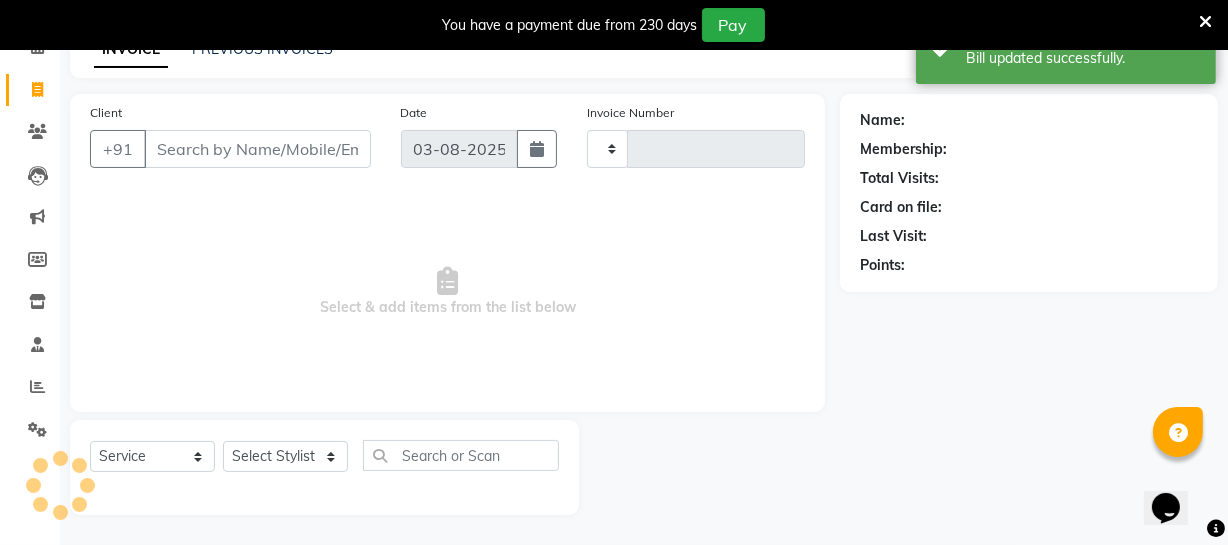 type on "2537" 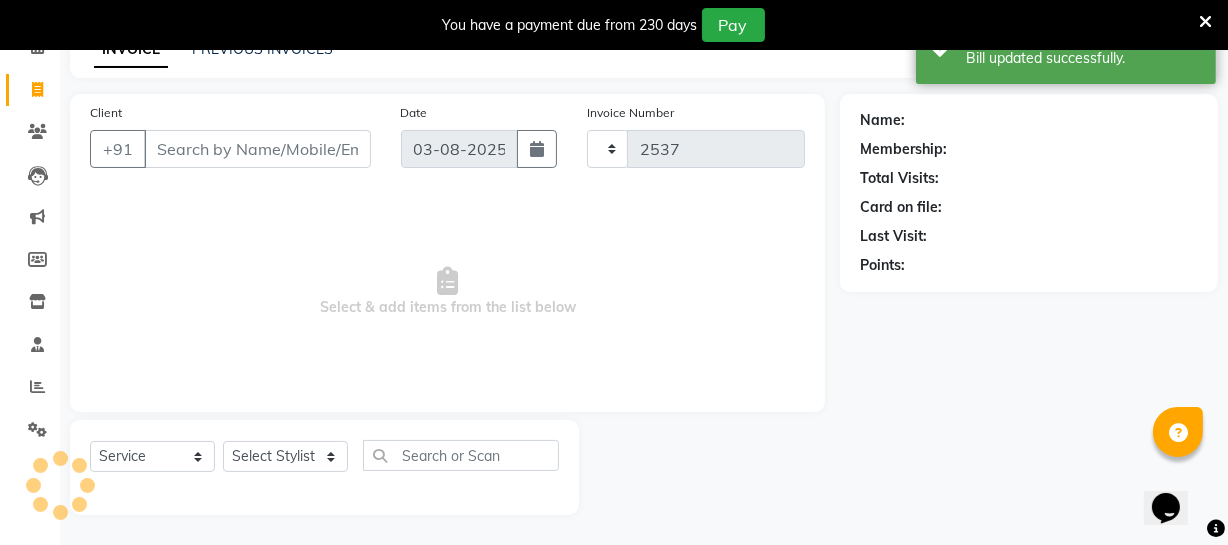select on "5237" 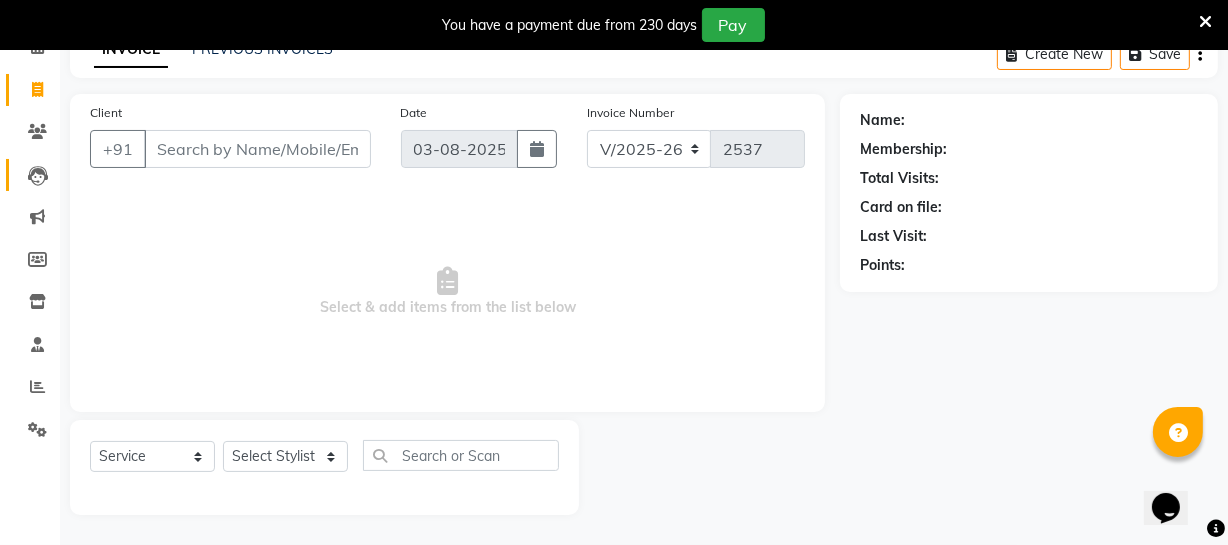 scroll, scrollTop: 0, scrollLeft: 0, axis: both 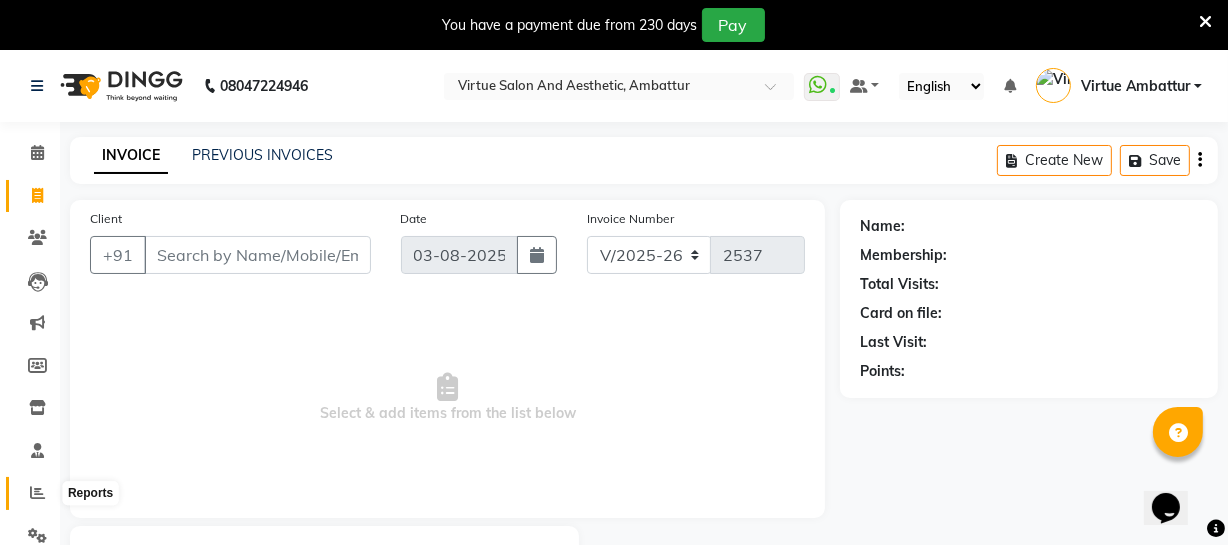 click 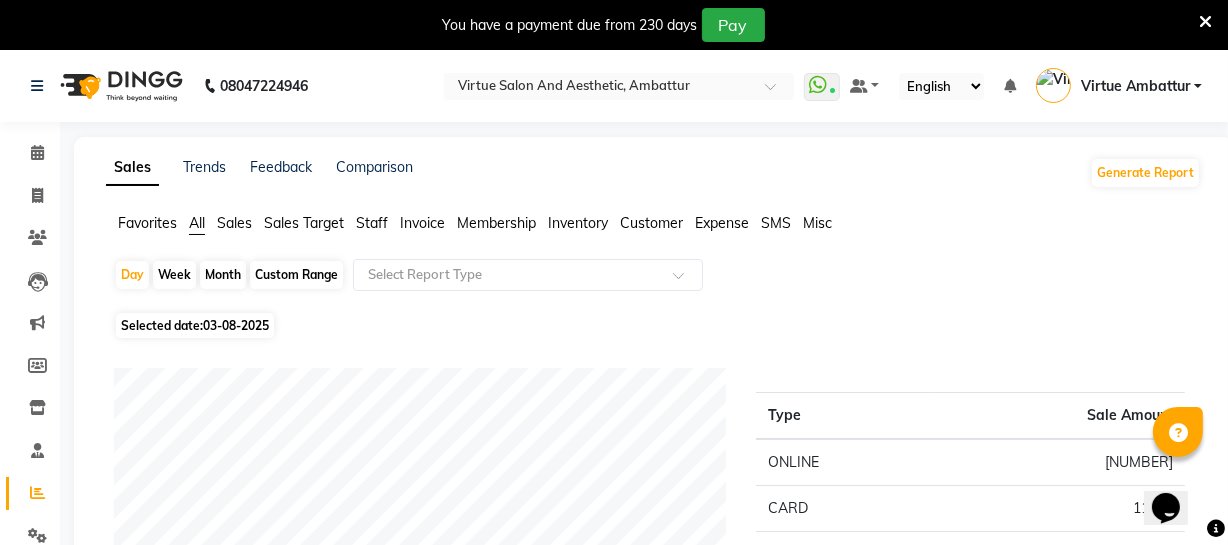 click on "Staff" 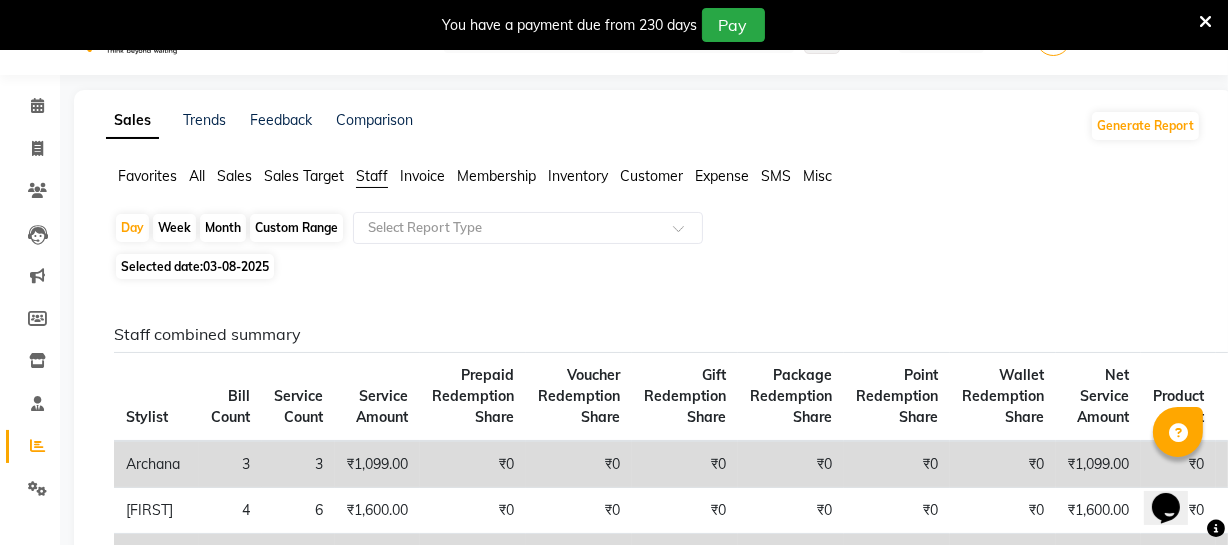 scroll, scrollTop: 90, scrollLeft: 0, axis: vertical 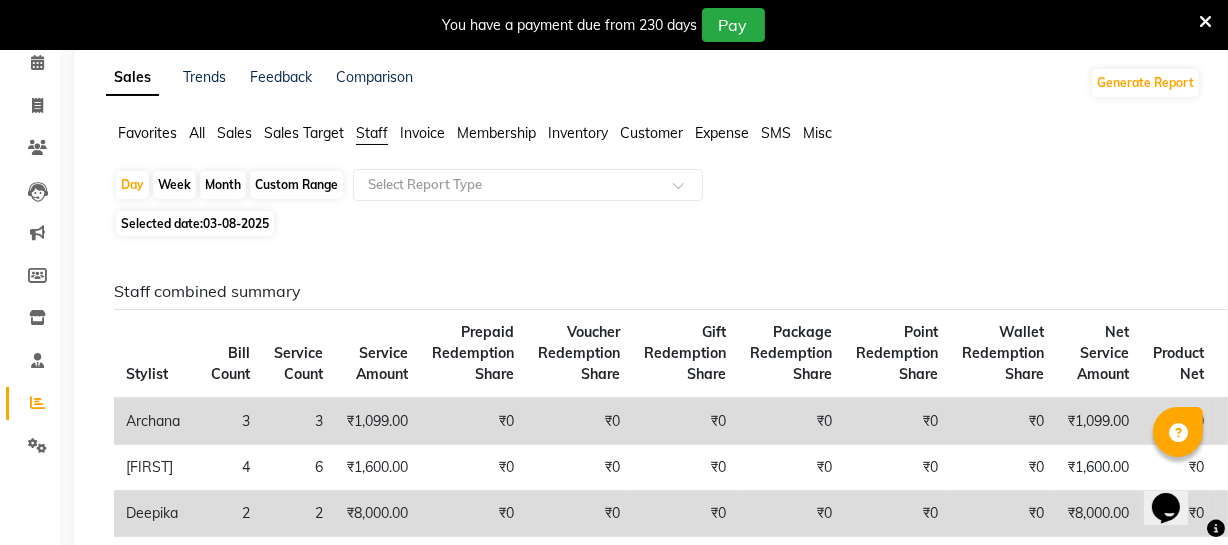 click on "All" 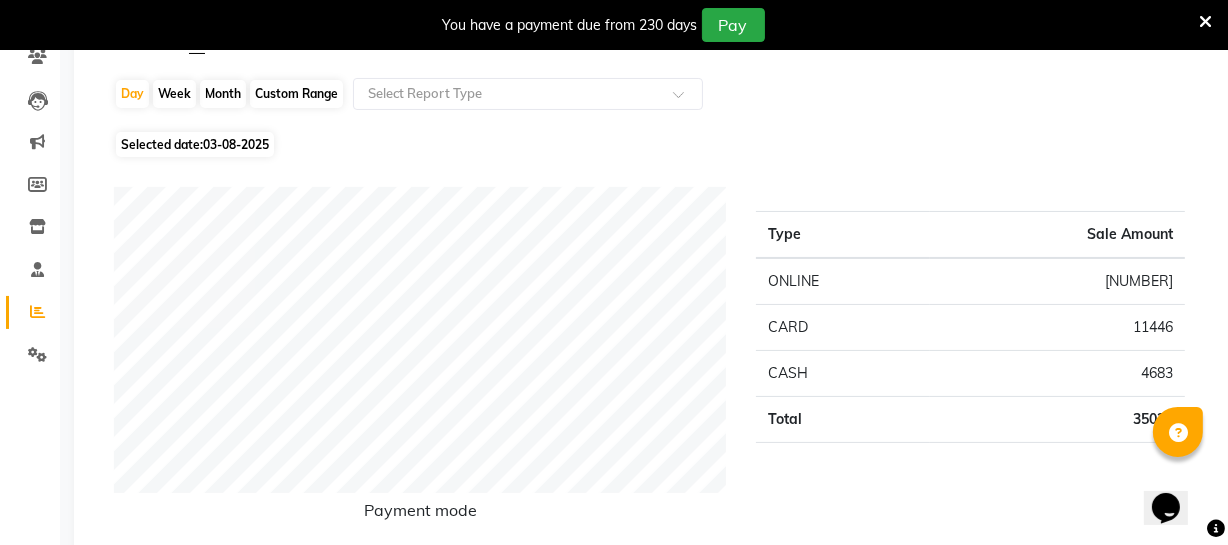 scroll, scrollTop: 0, scrollLeft: 0, axis: both 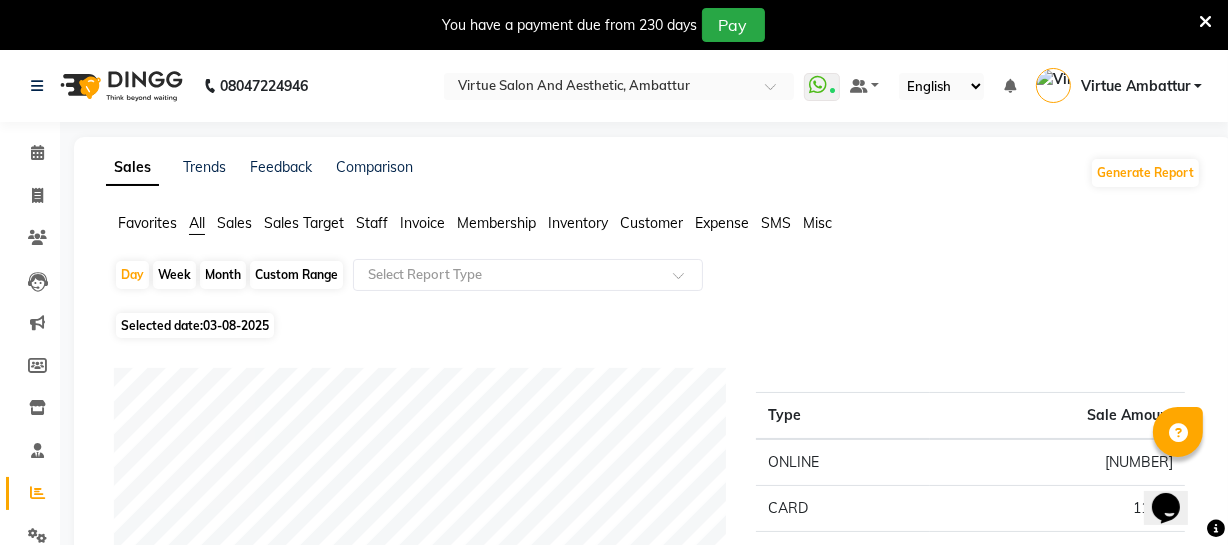 click on "Staff" 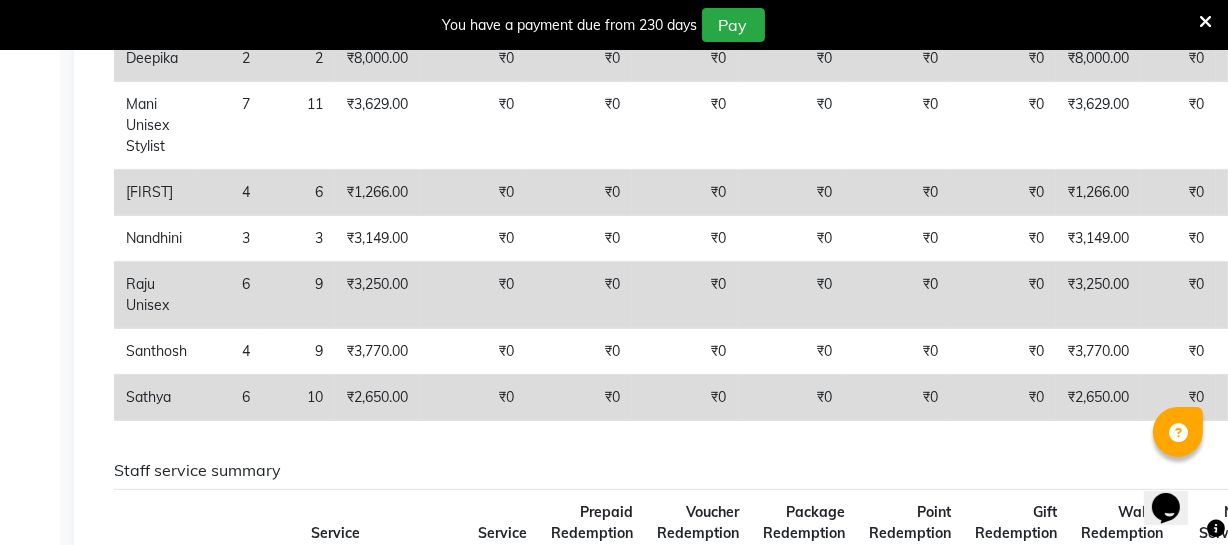 scroll, scrollTop: 636, scrollLeft: 0, axis: vertical 